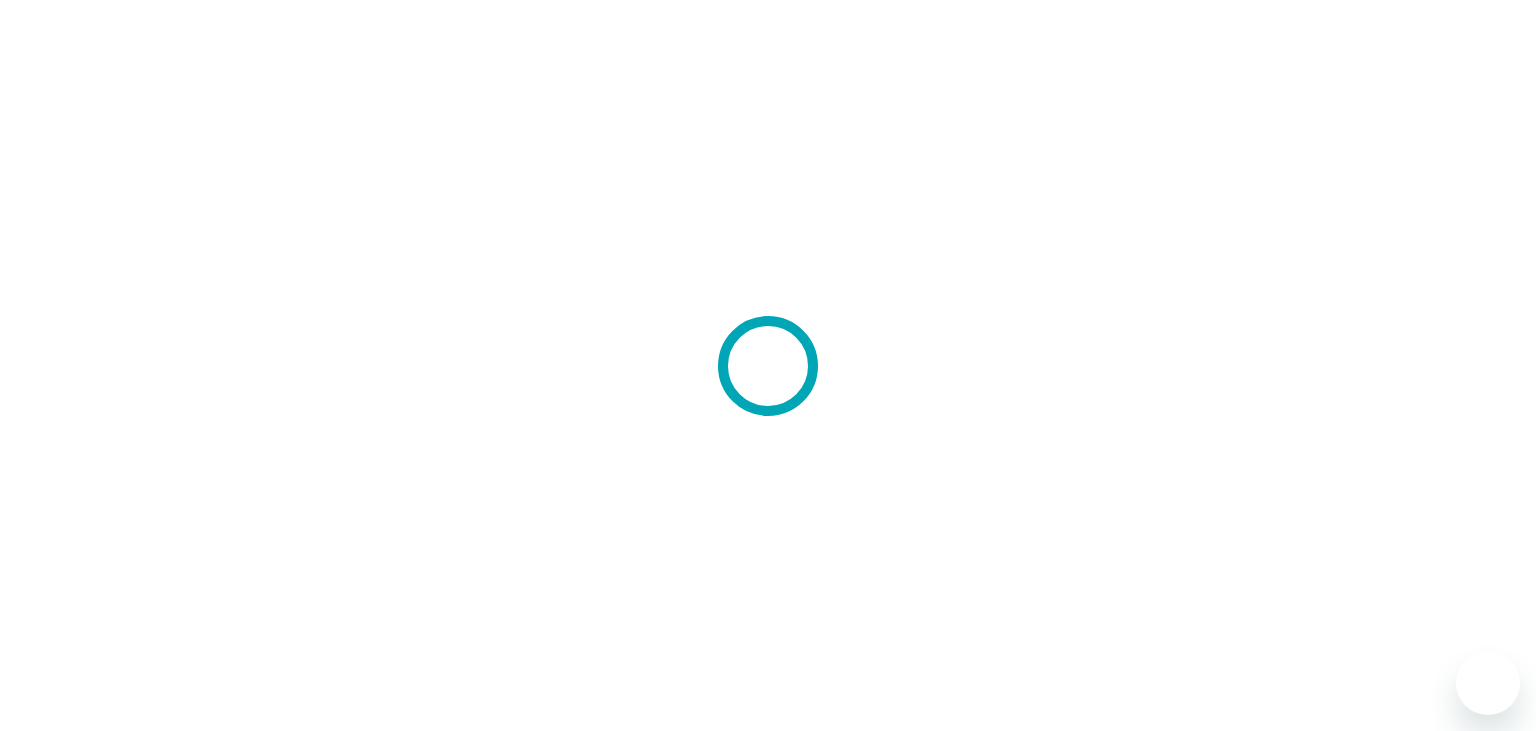 scroll, scrollTop: 0, scrollLeft: 0, axis: both 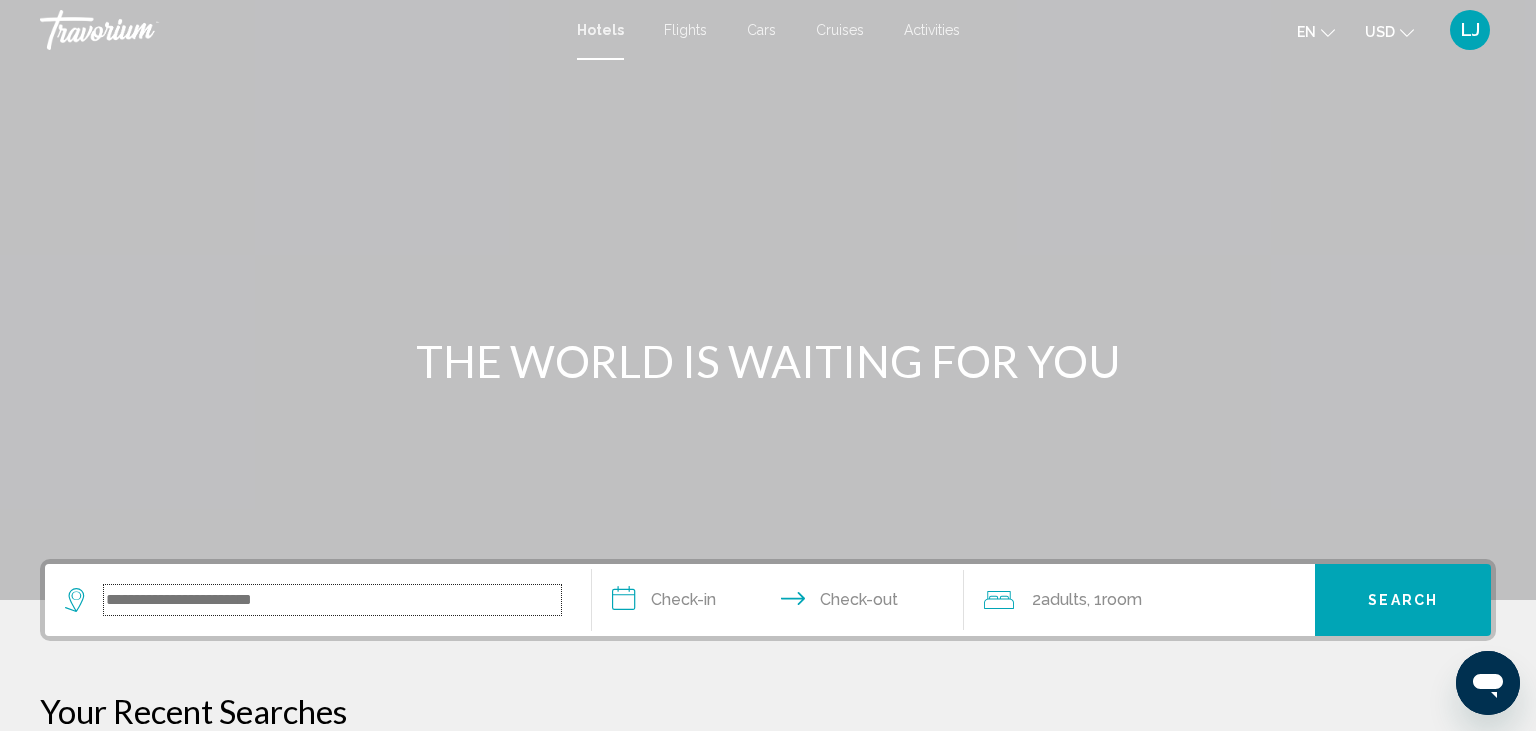 click at bounding box center [332, 600] 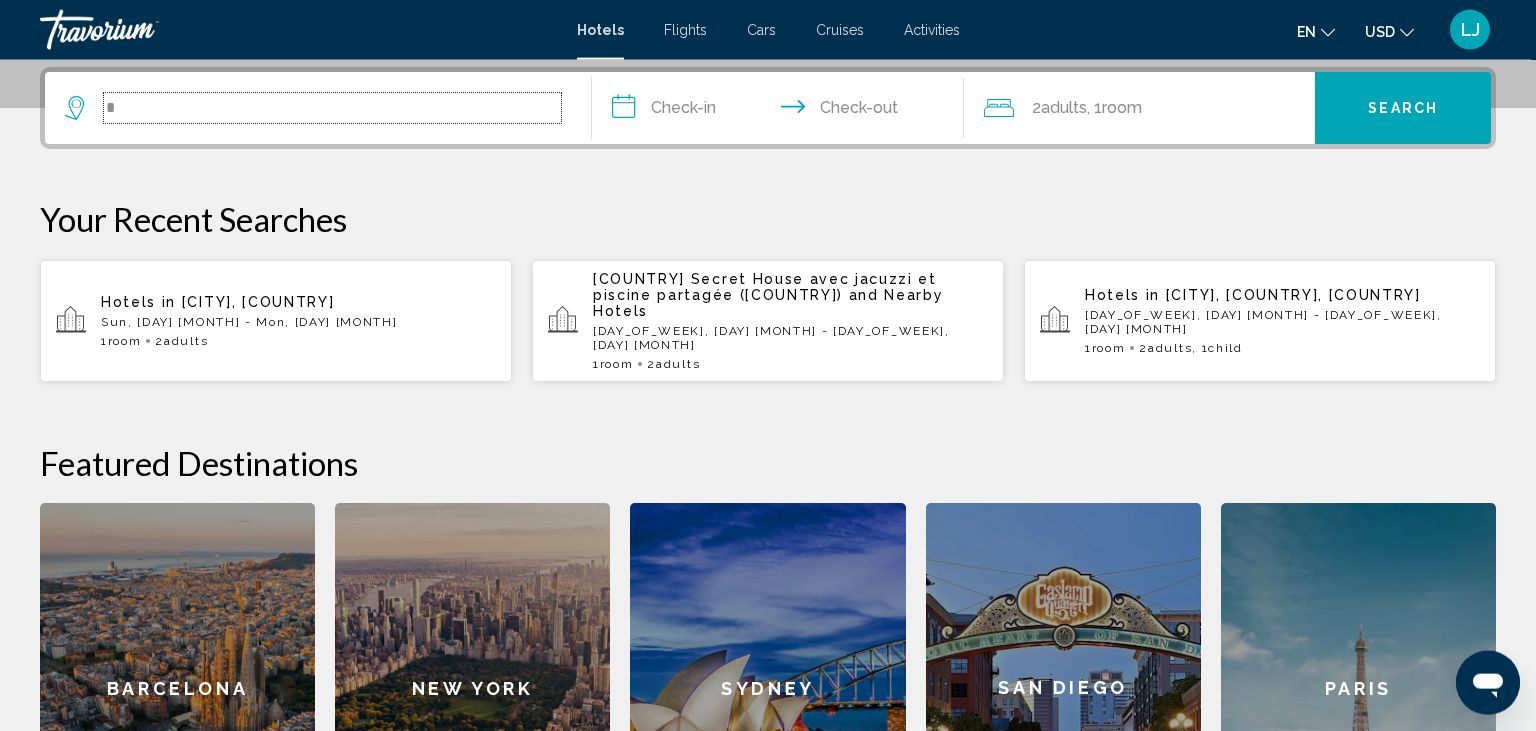 scroll, scrollTop: 493, scrollLeft: 0, axis: vertical 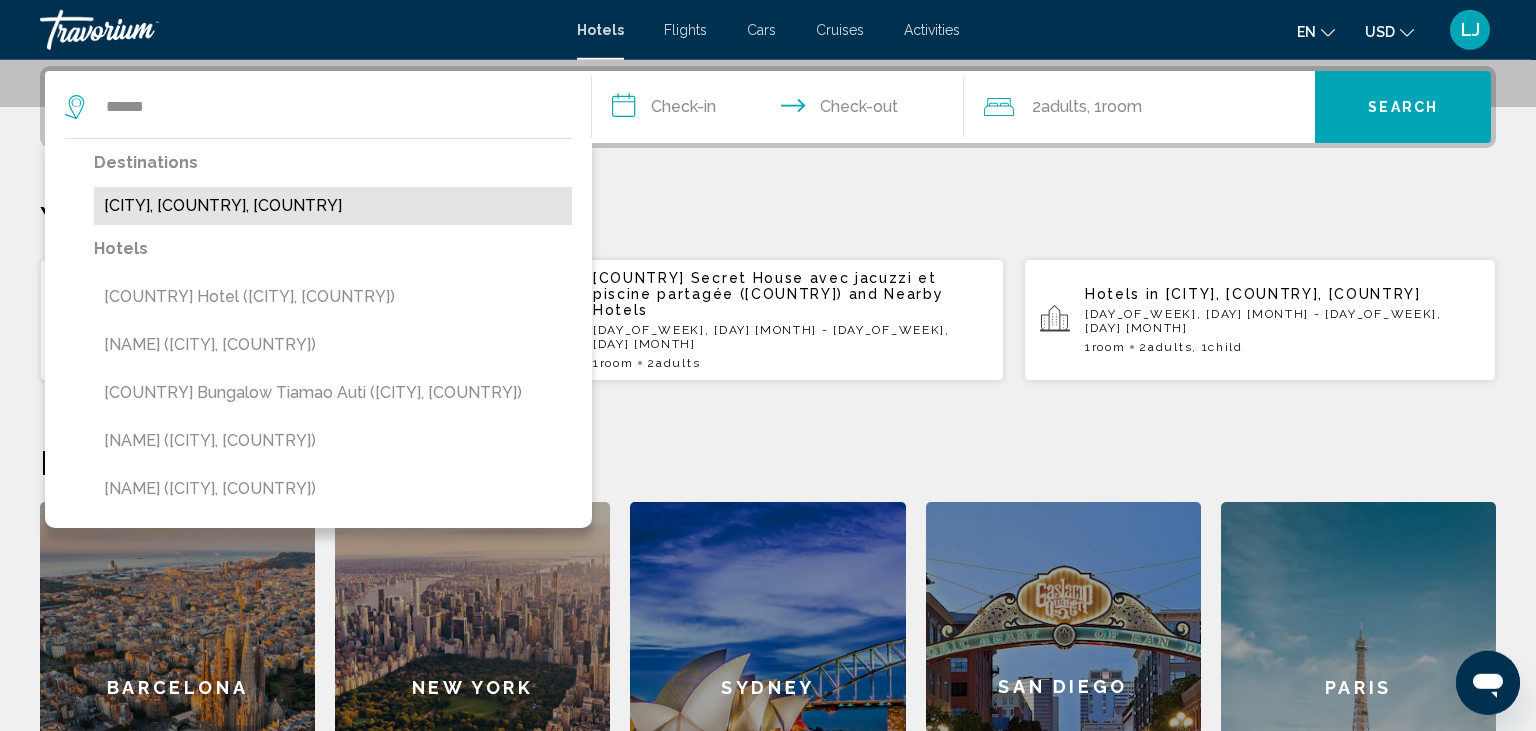 click on "[CITY], [COUNTRY], [COUNTRY]" at bounding box center (333, 206) 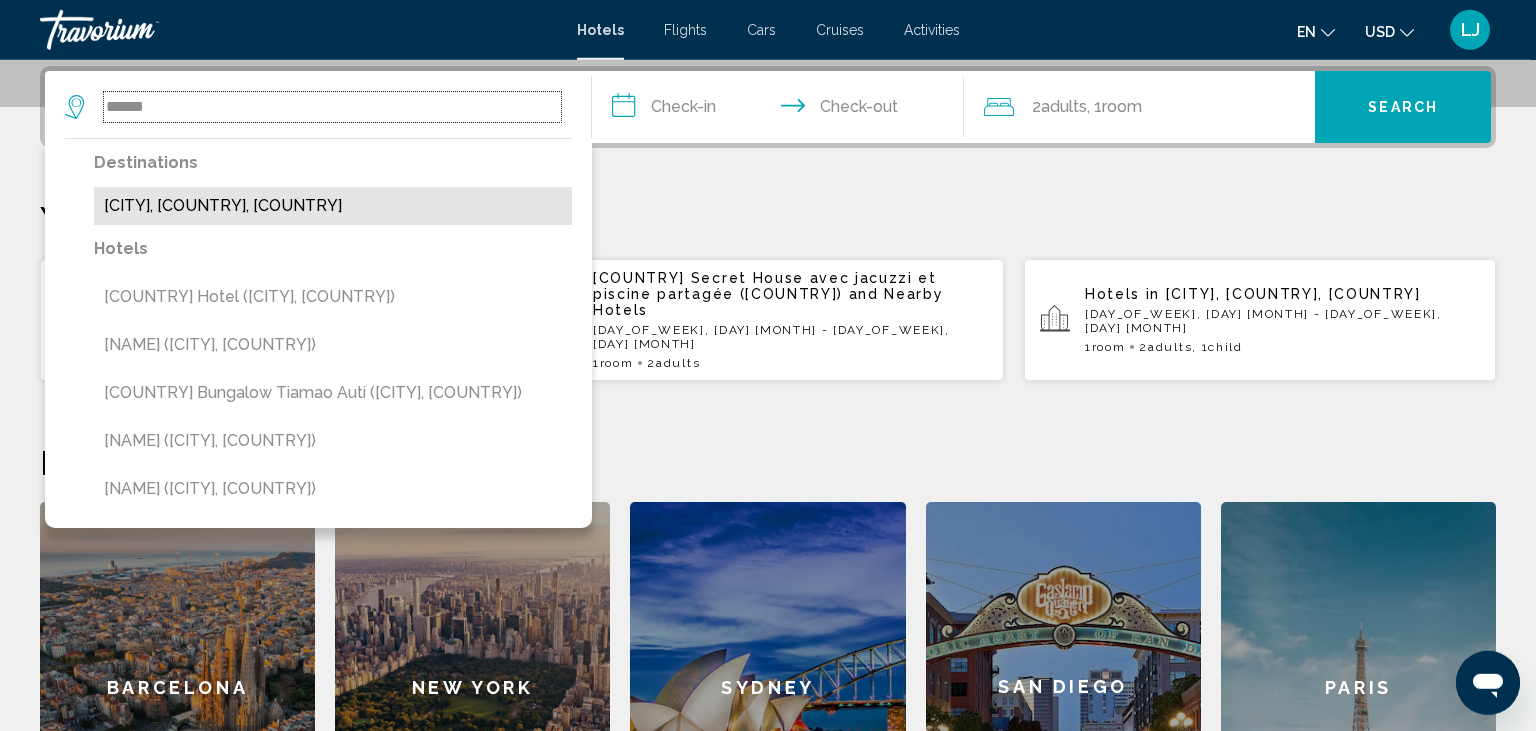 type on "**********" 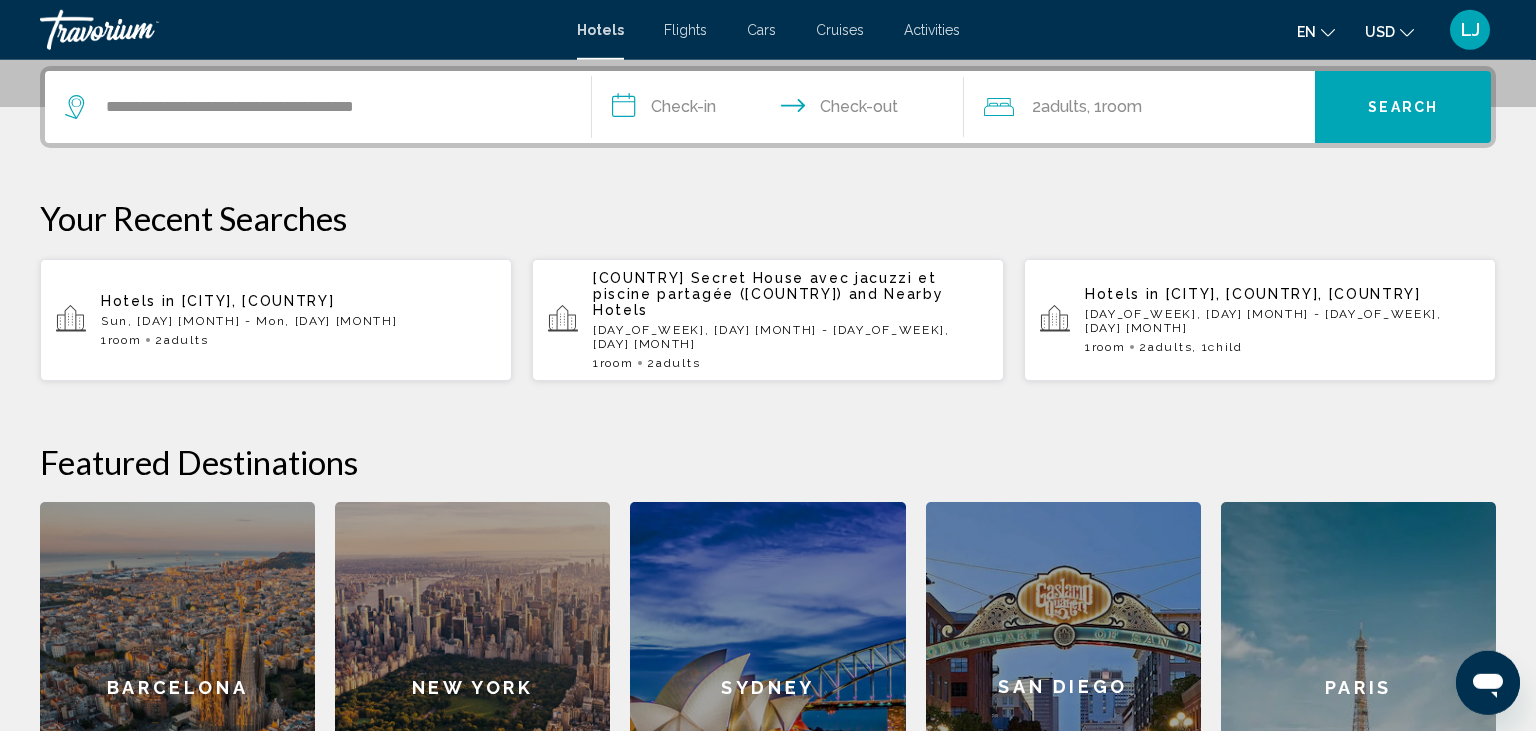 click on "**********" at bounding box center (782, 110) 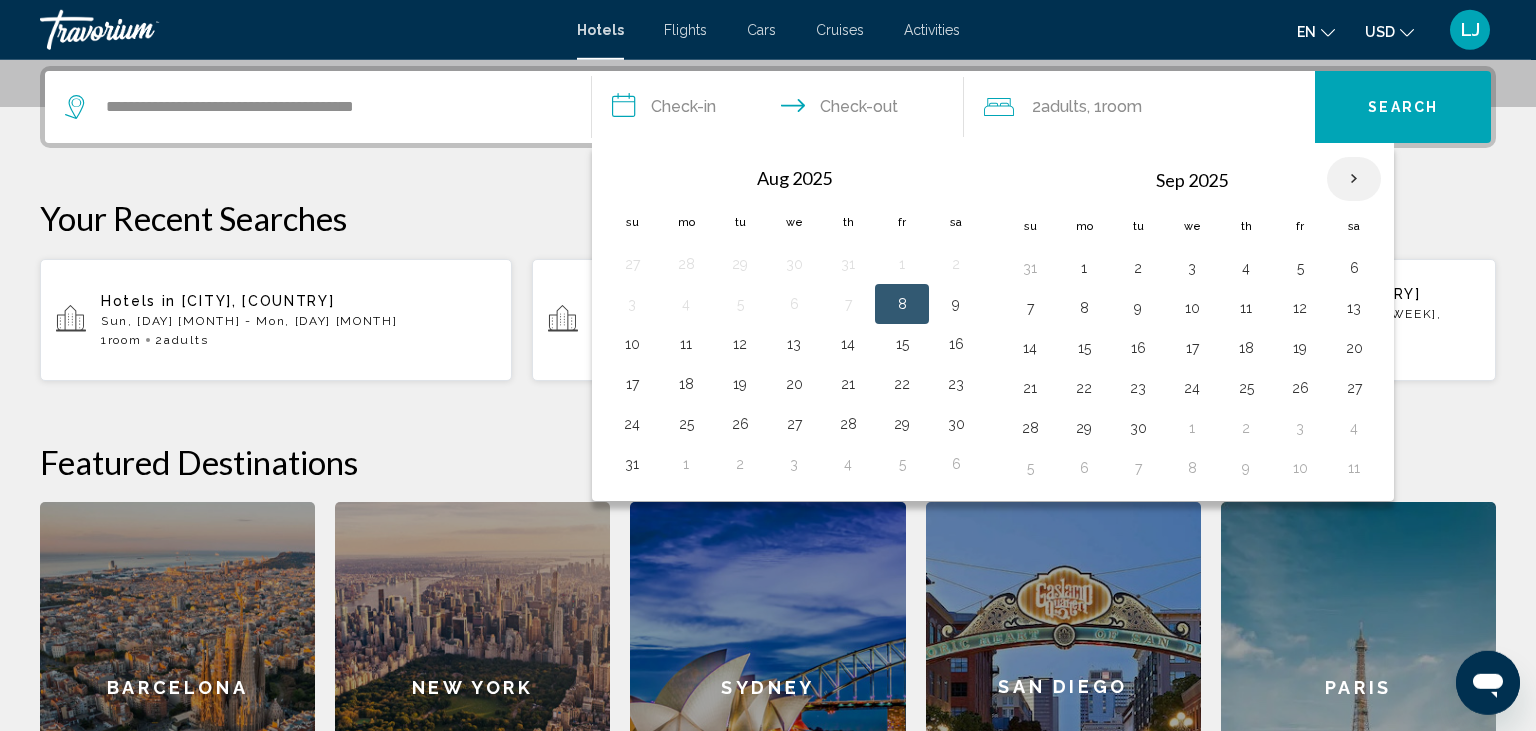 click at bounding box center (1354, 179) 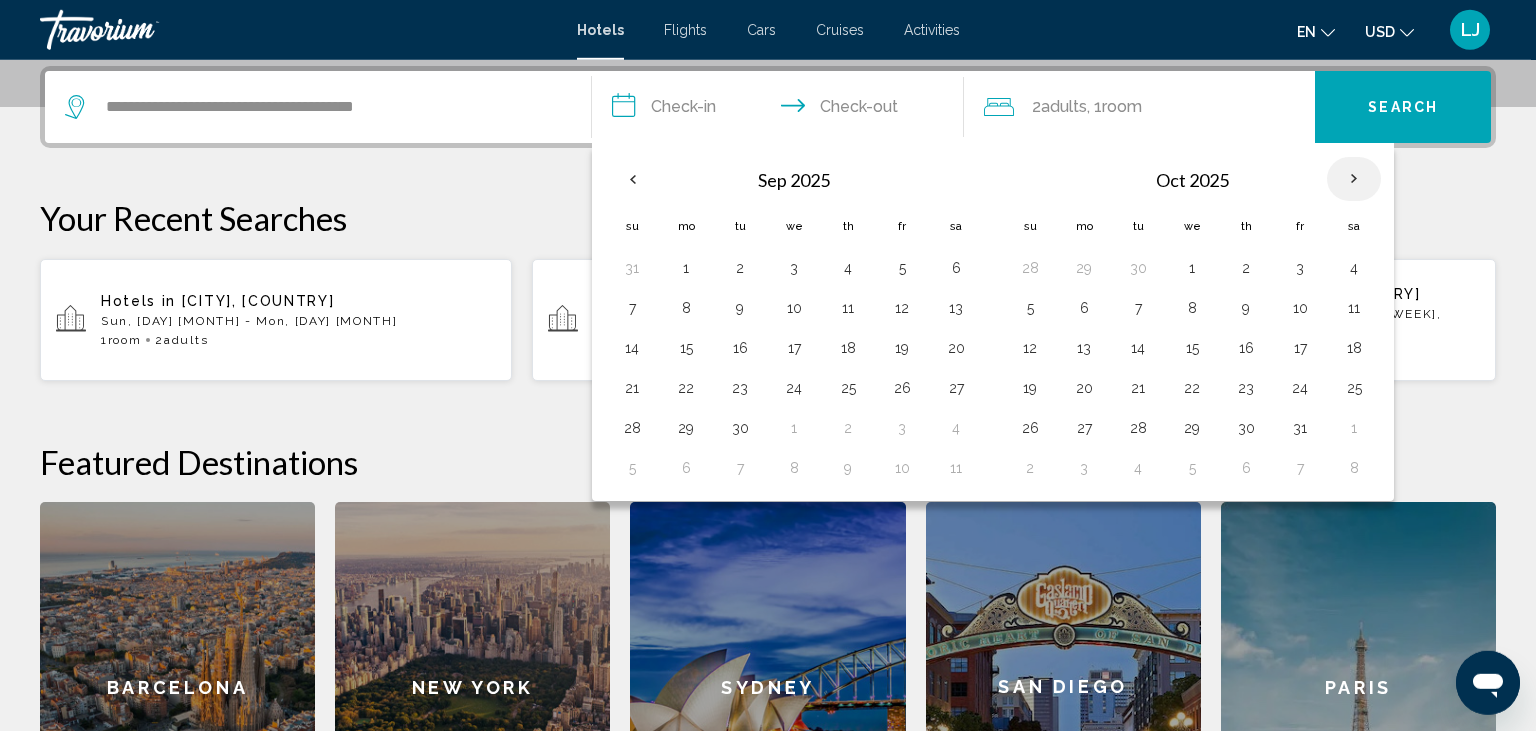 click at bounding box center [1354, 179] 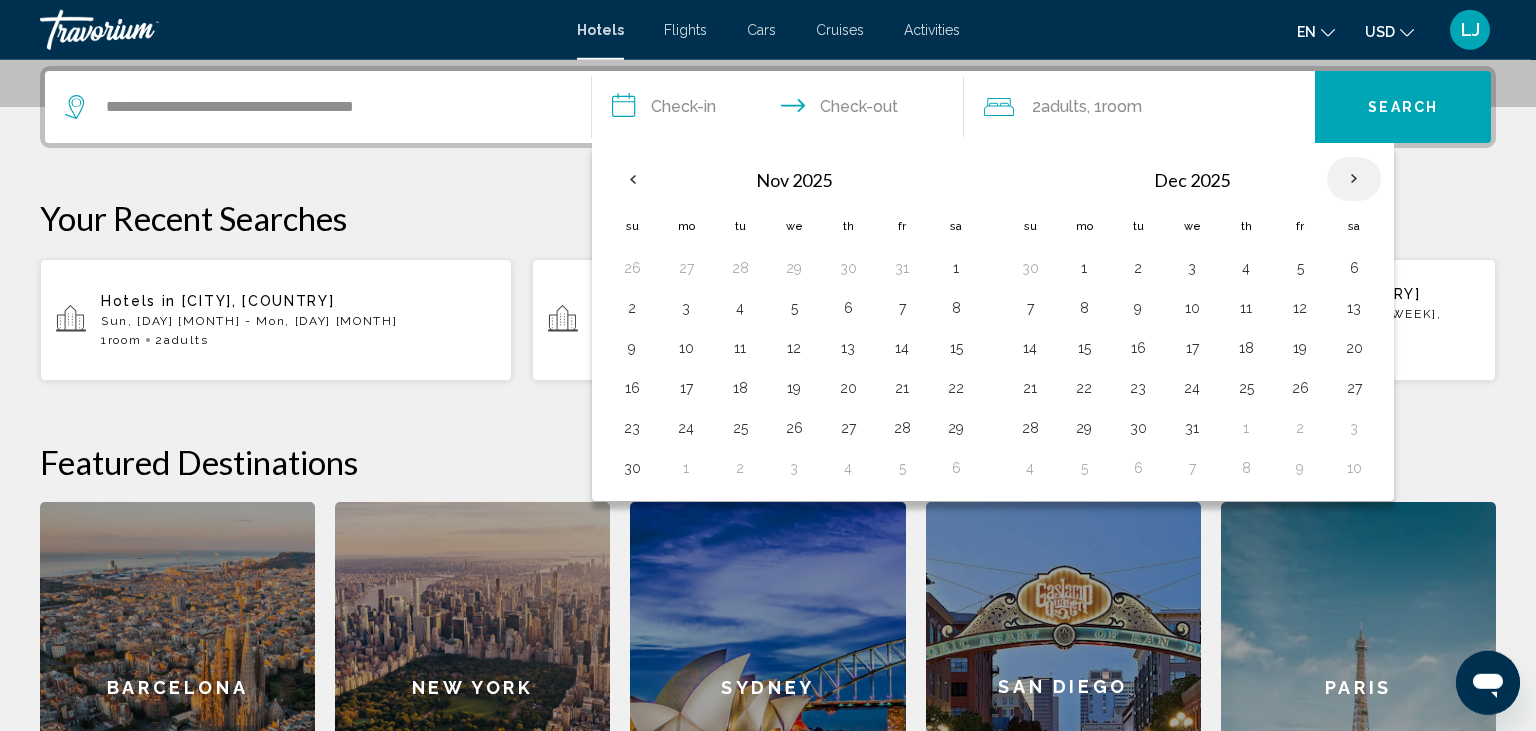 click at bounding box center [1354, 179] 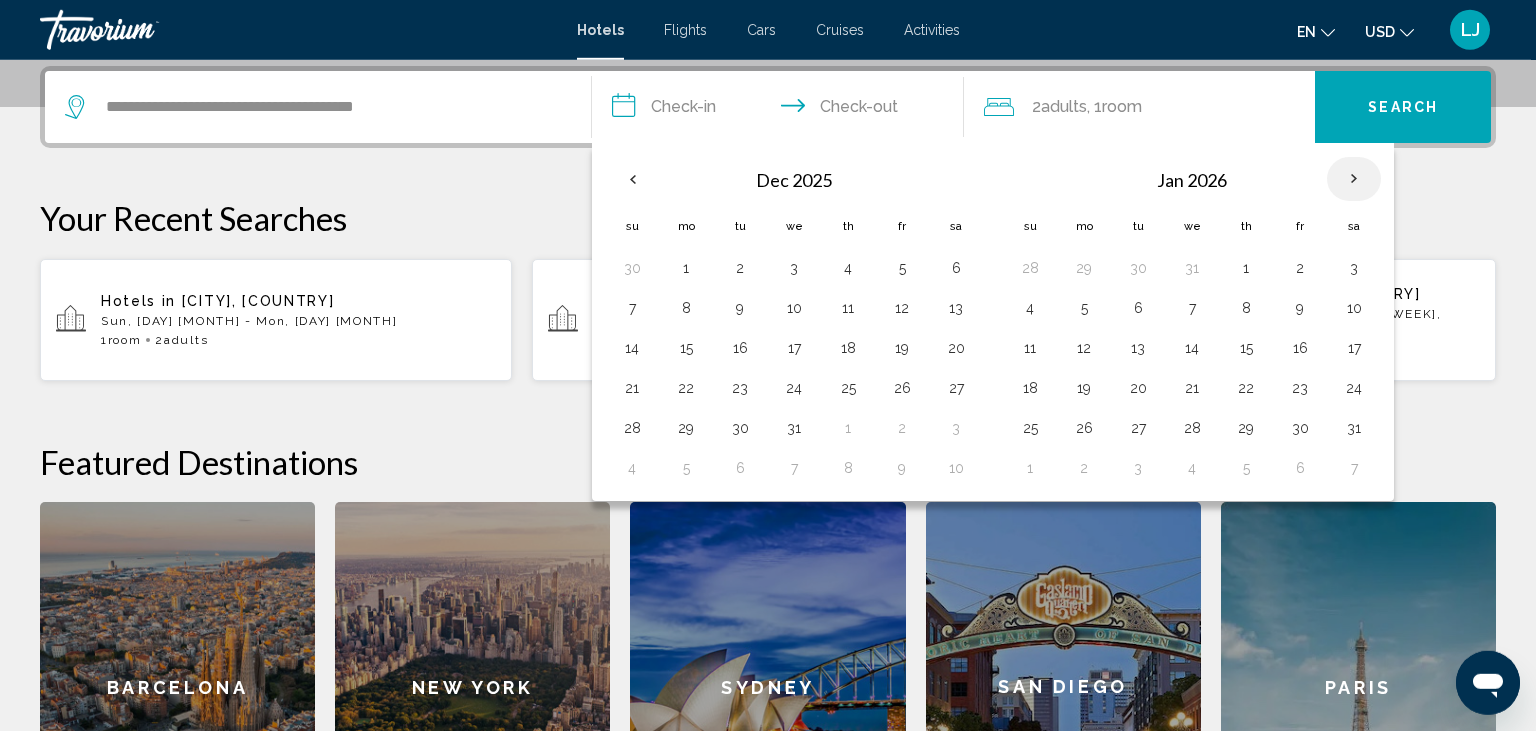 click at bounding box center (1354, 179) 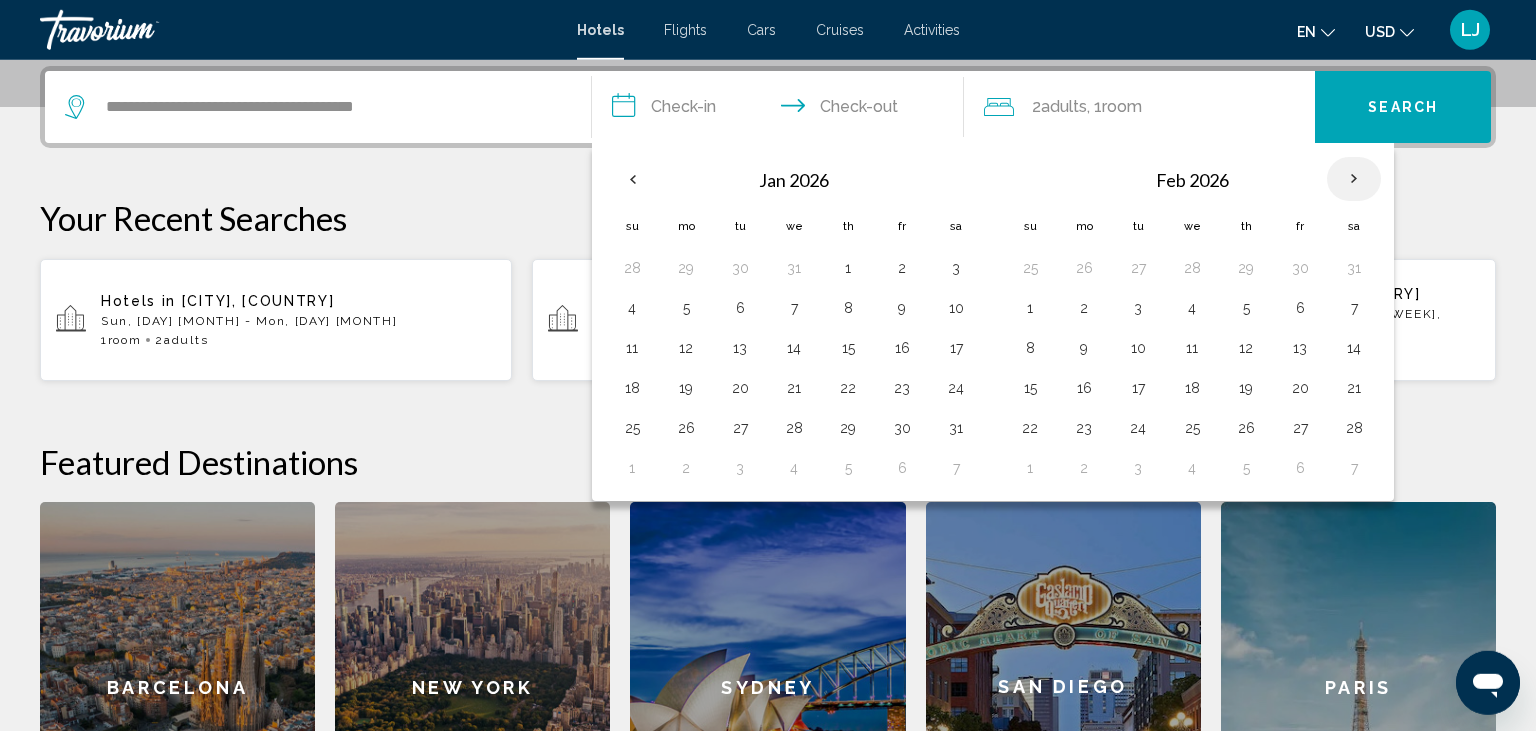 click at bounding box center [1354, 179] 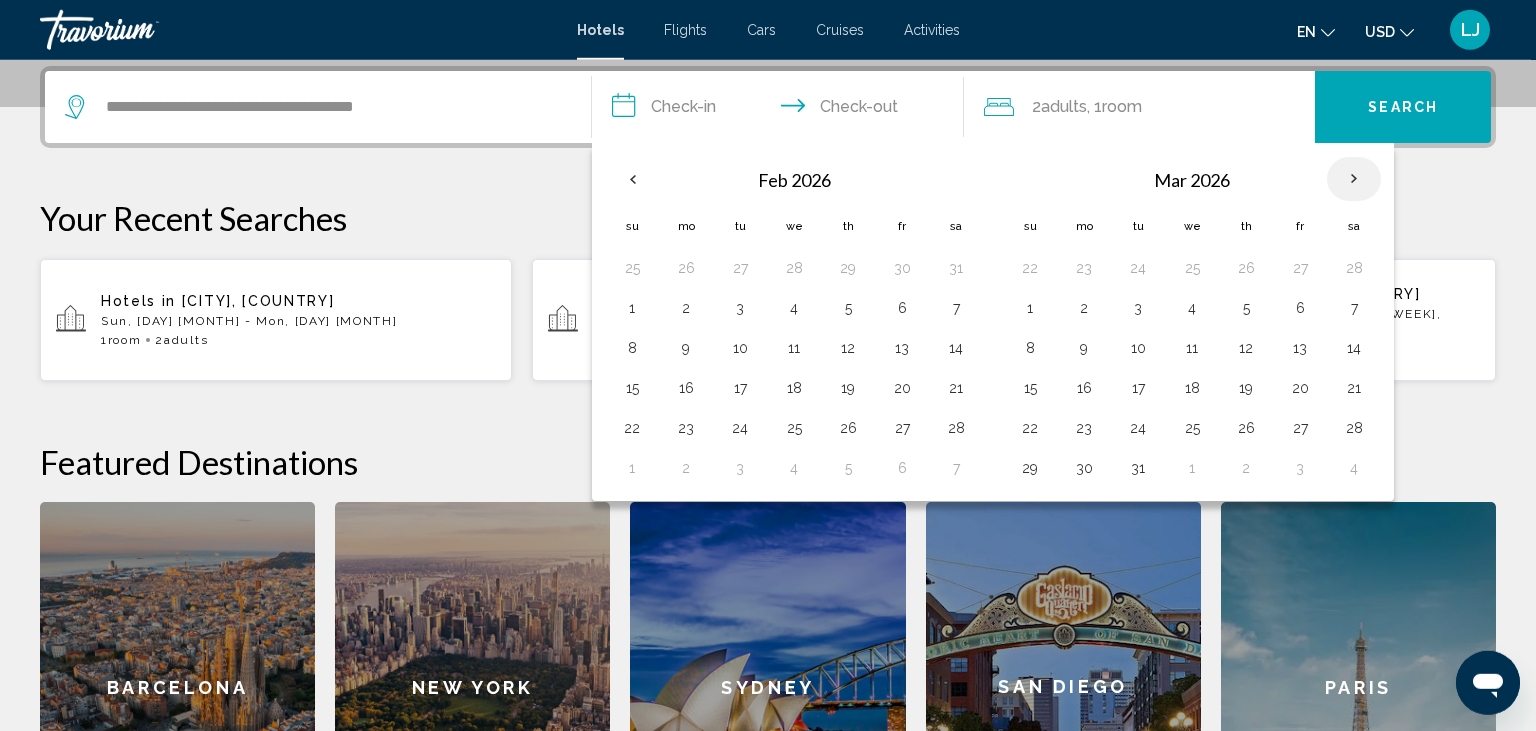 click at bounding box center [1354, 179] 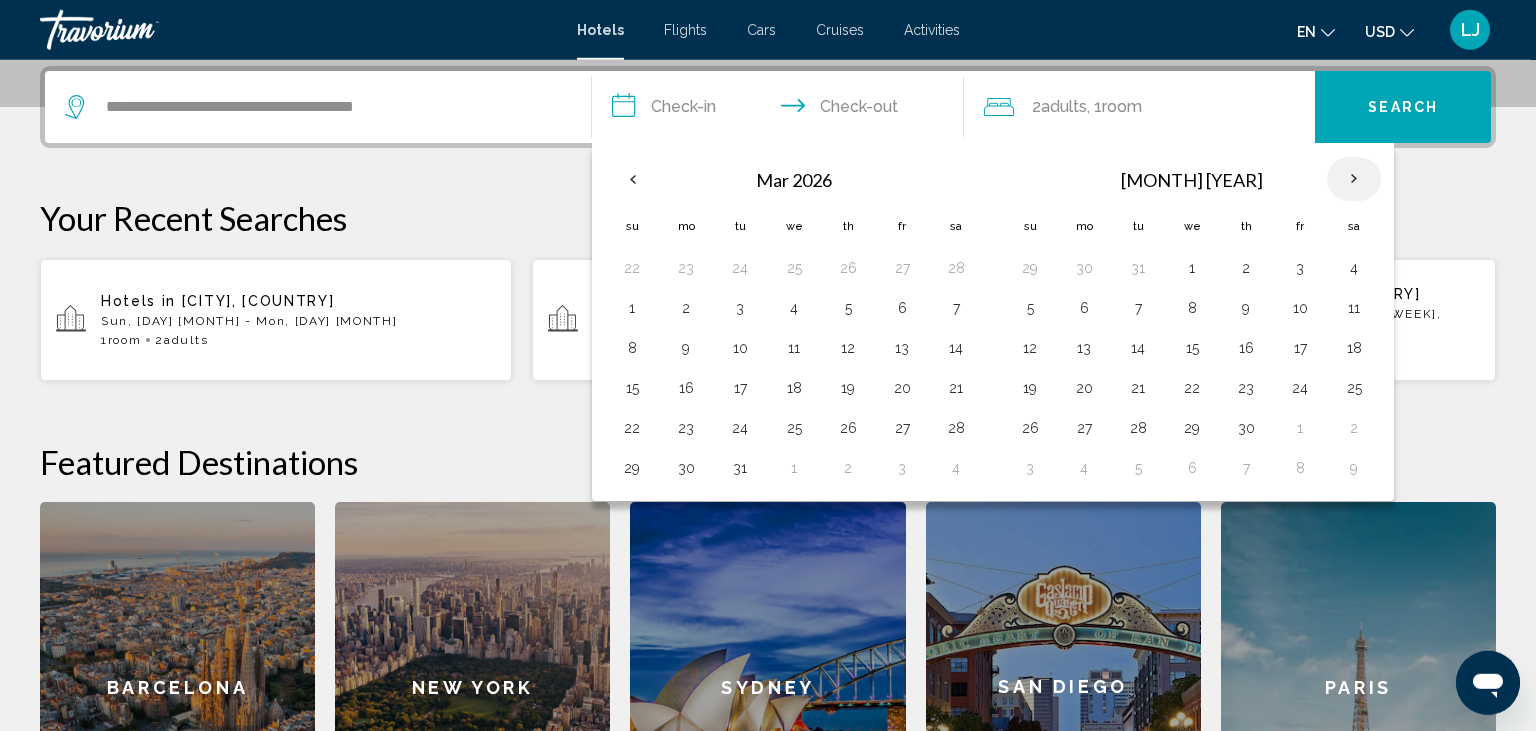 click at bounding box center (1354, 179) 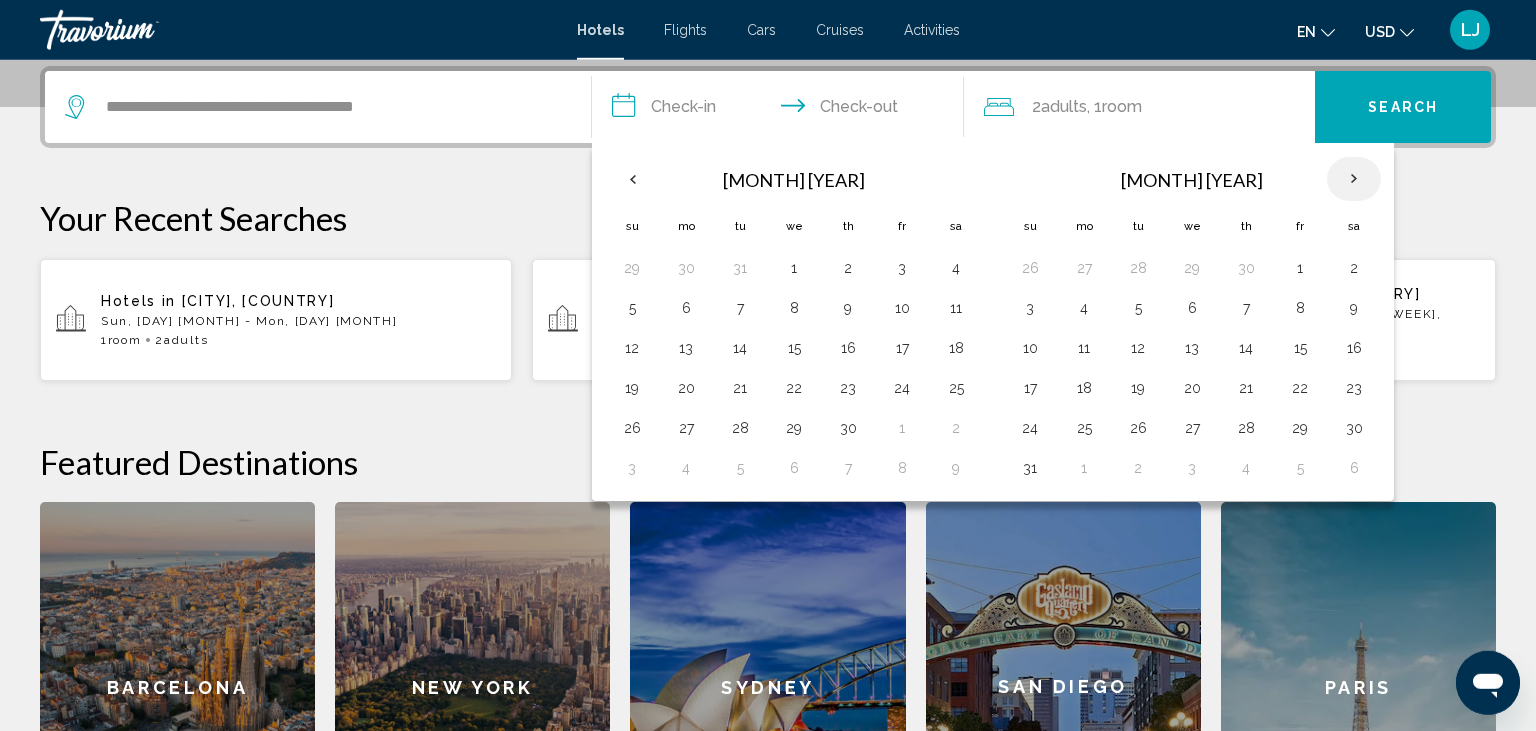 click at bounding box center [1354, 179] 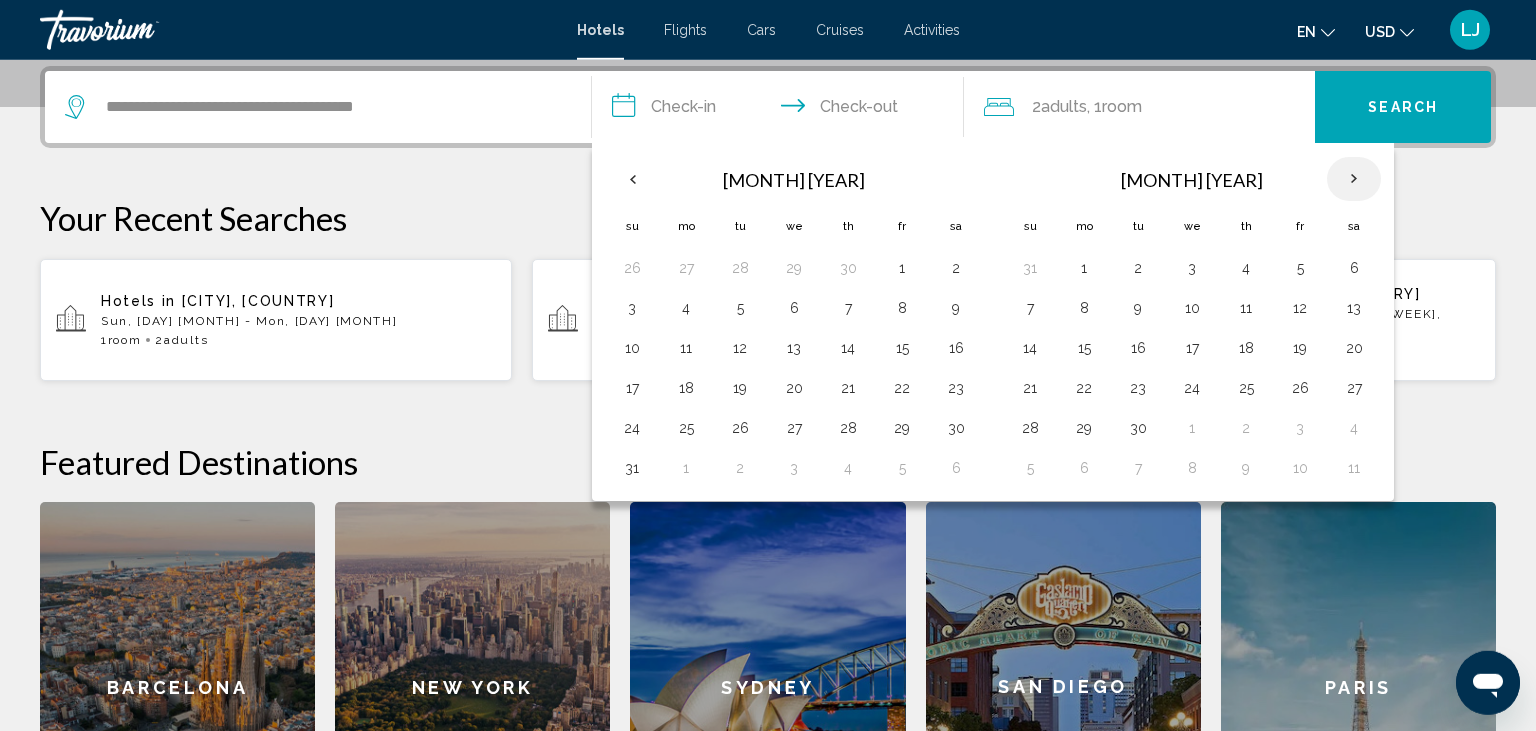click at bounding box center [1354, 179] 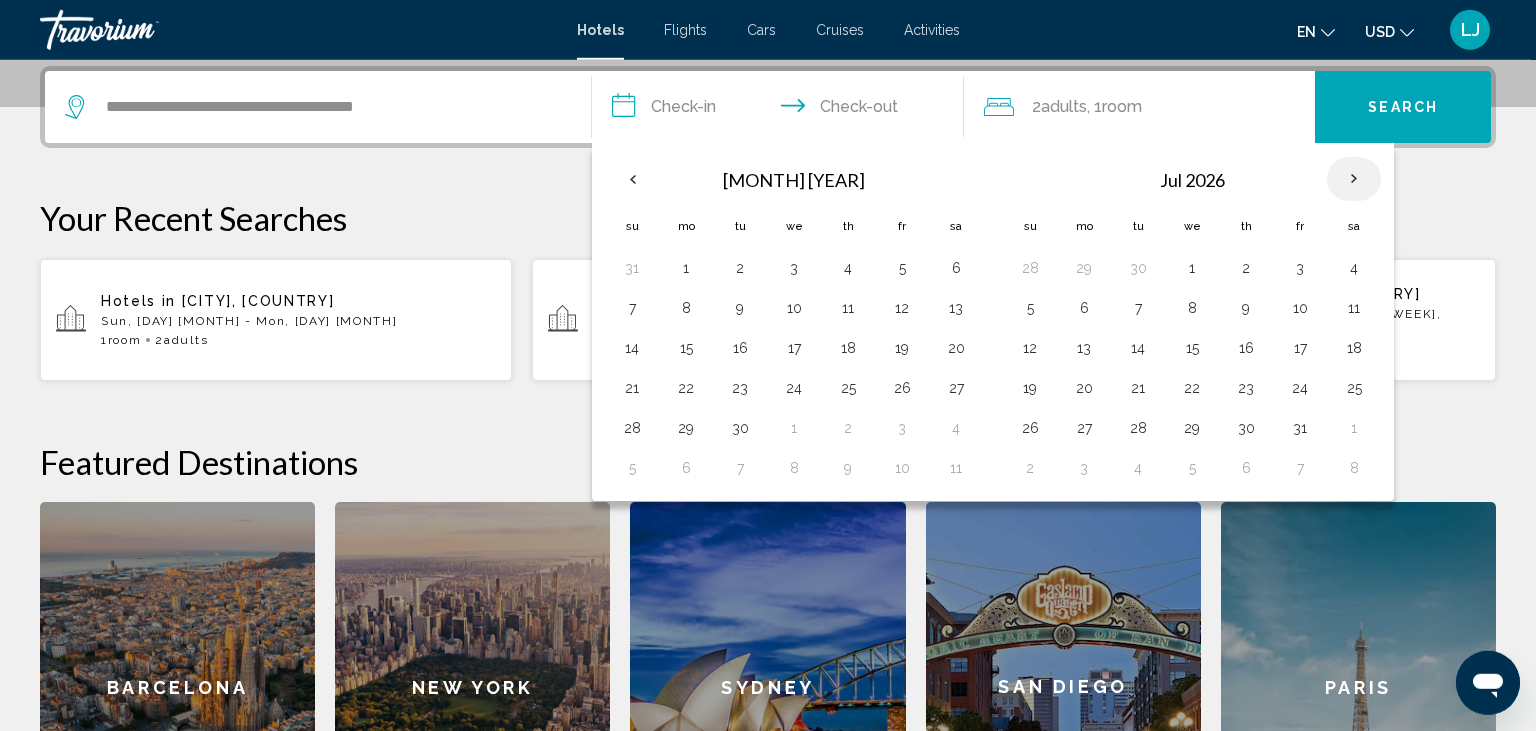 click at bounding box center (1354, 179) 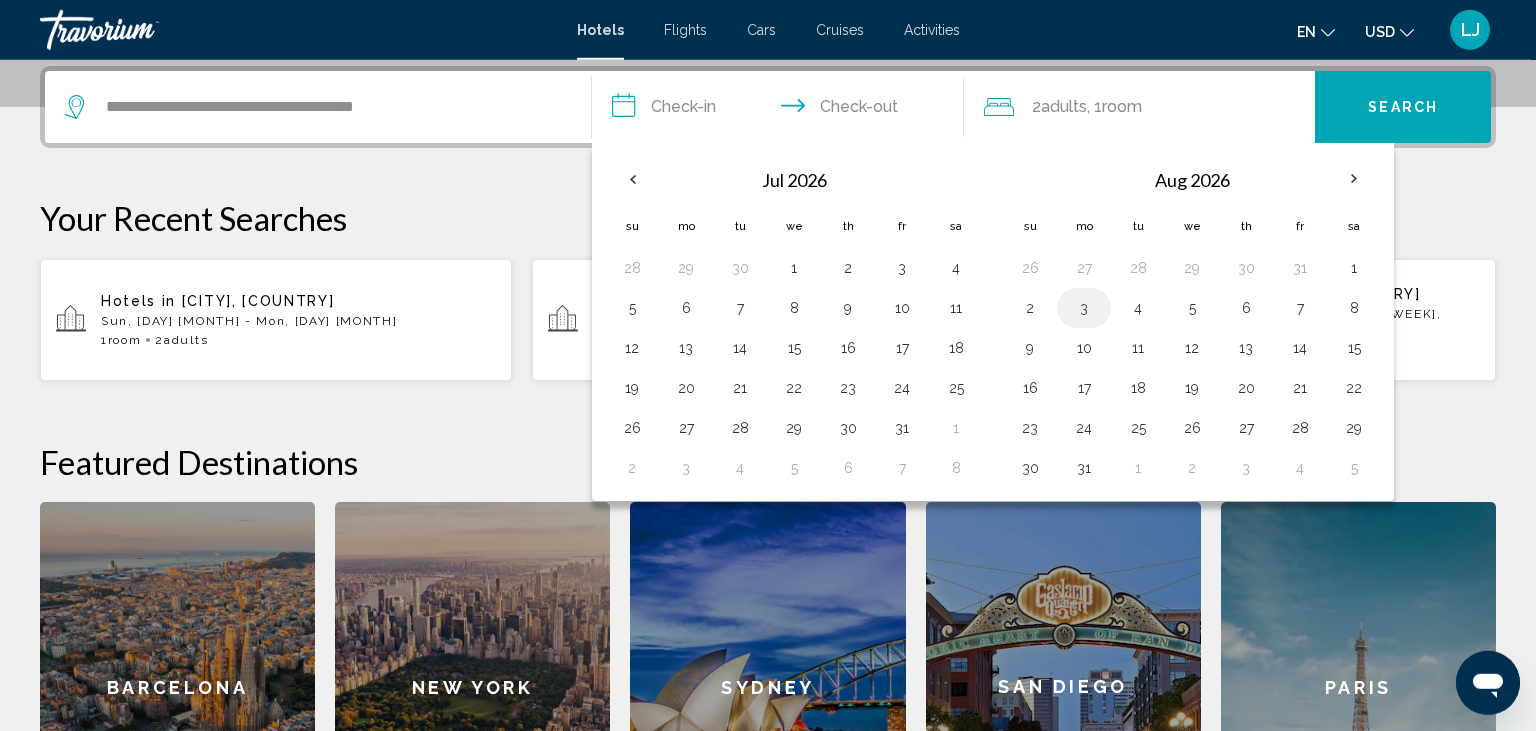 click on "3" at bounding box center (1084, 308) 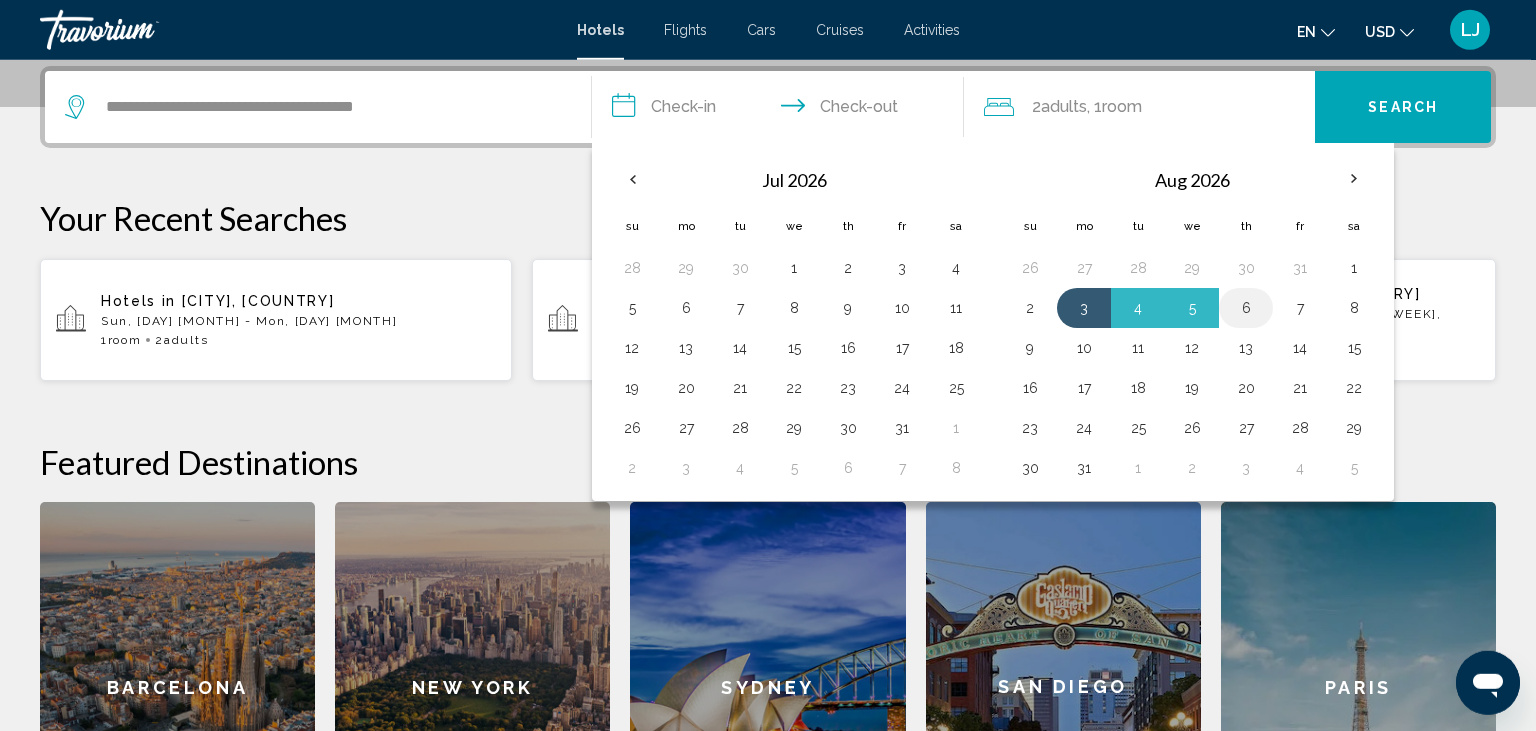 click on "6" at bounding box center (1246, 308) 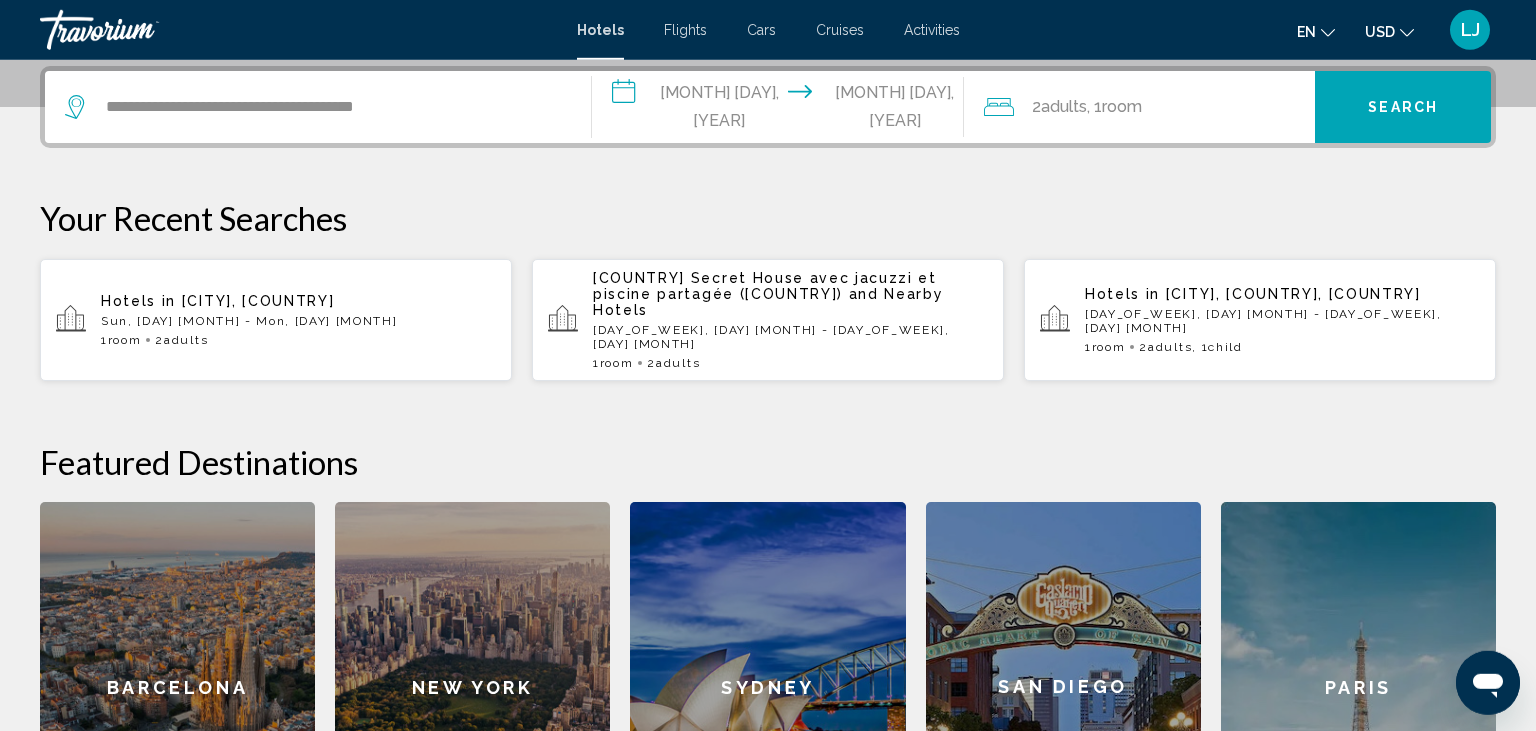 click on "2  Adult Adults , 1  Room rooms" 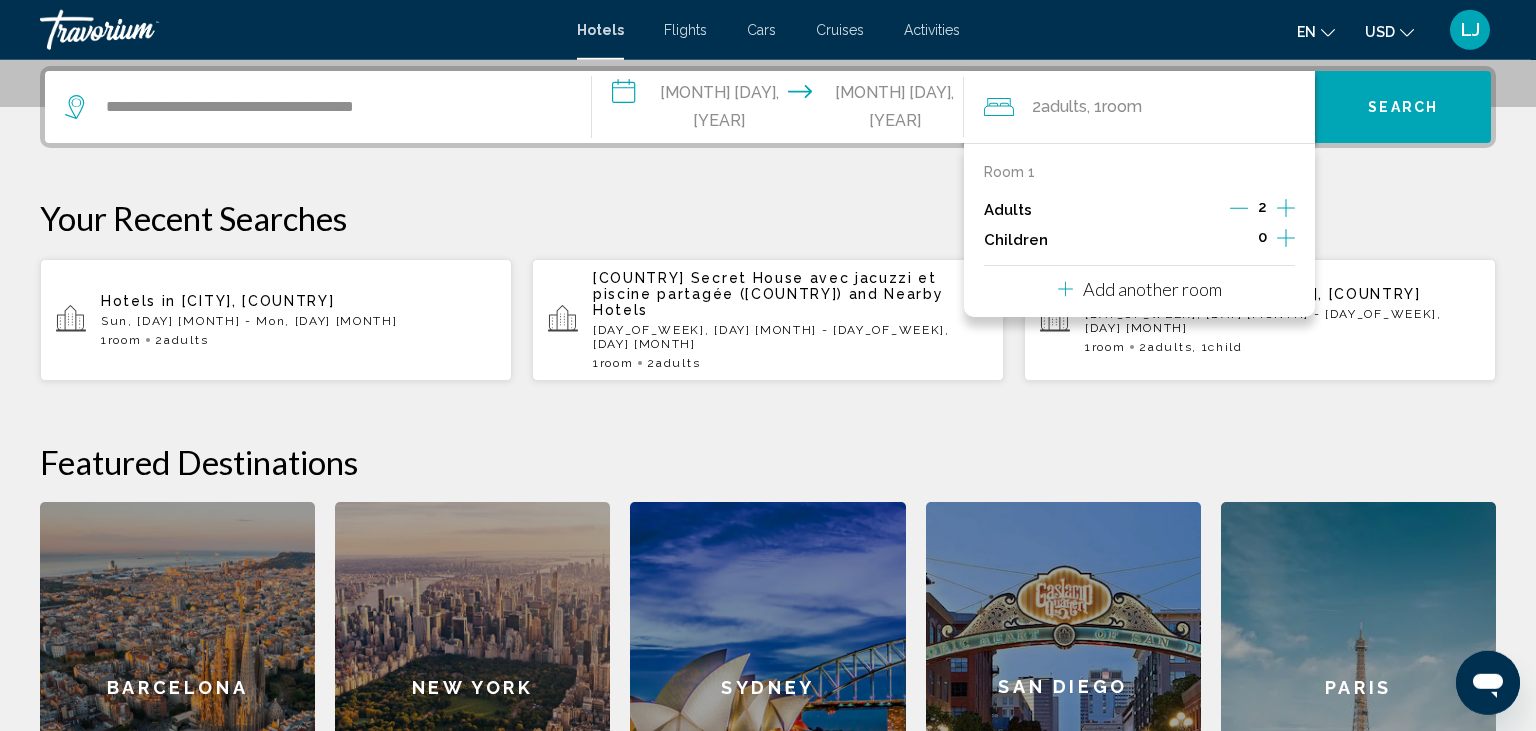 click 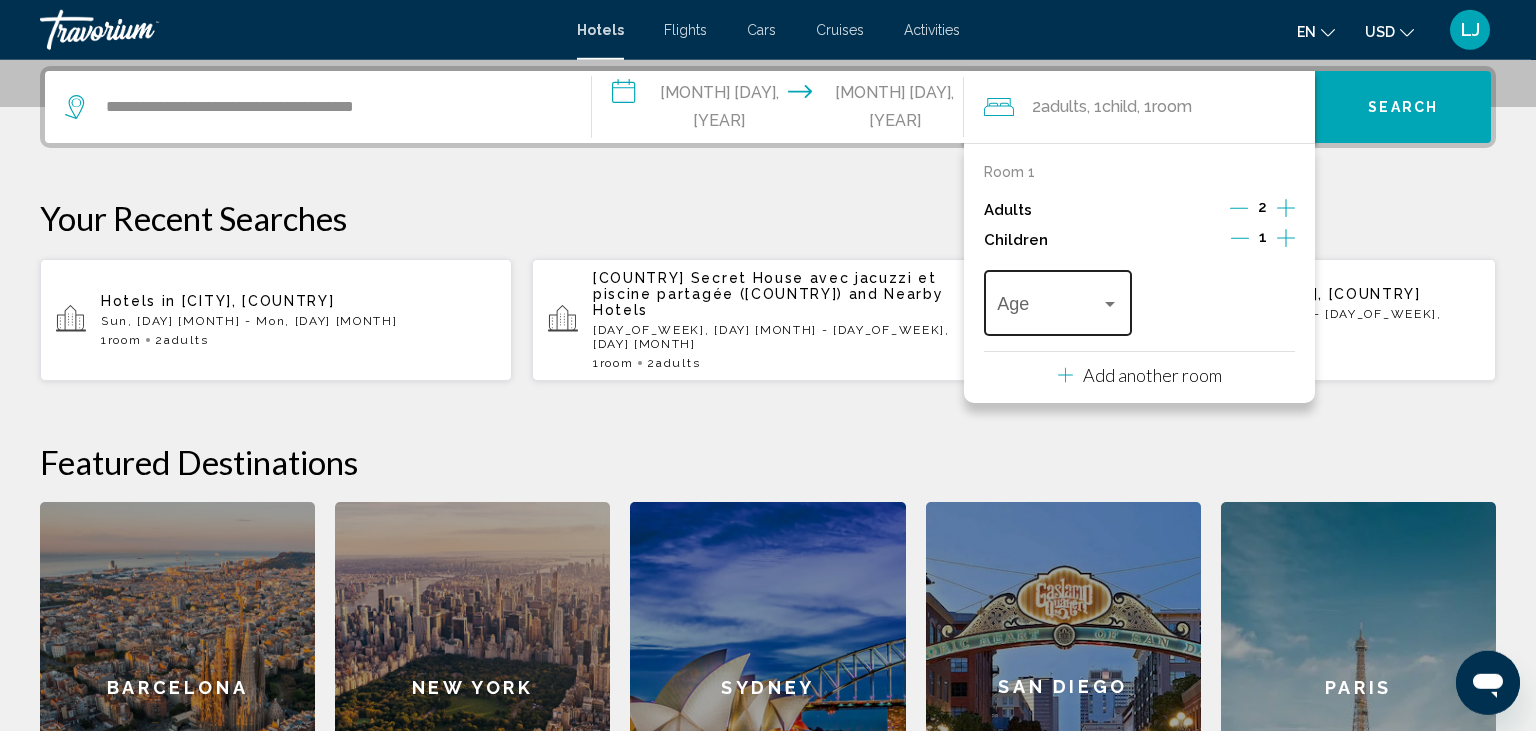 click at bounding box center (1110, 304) 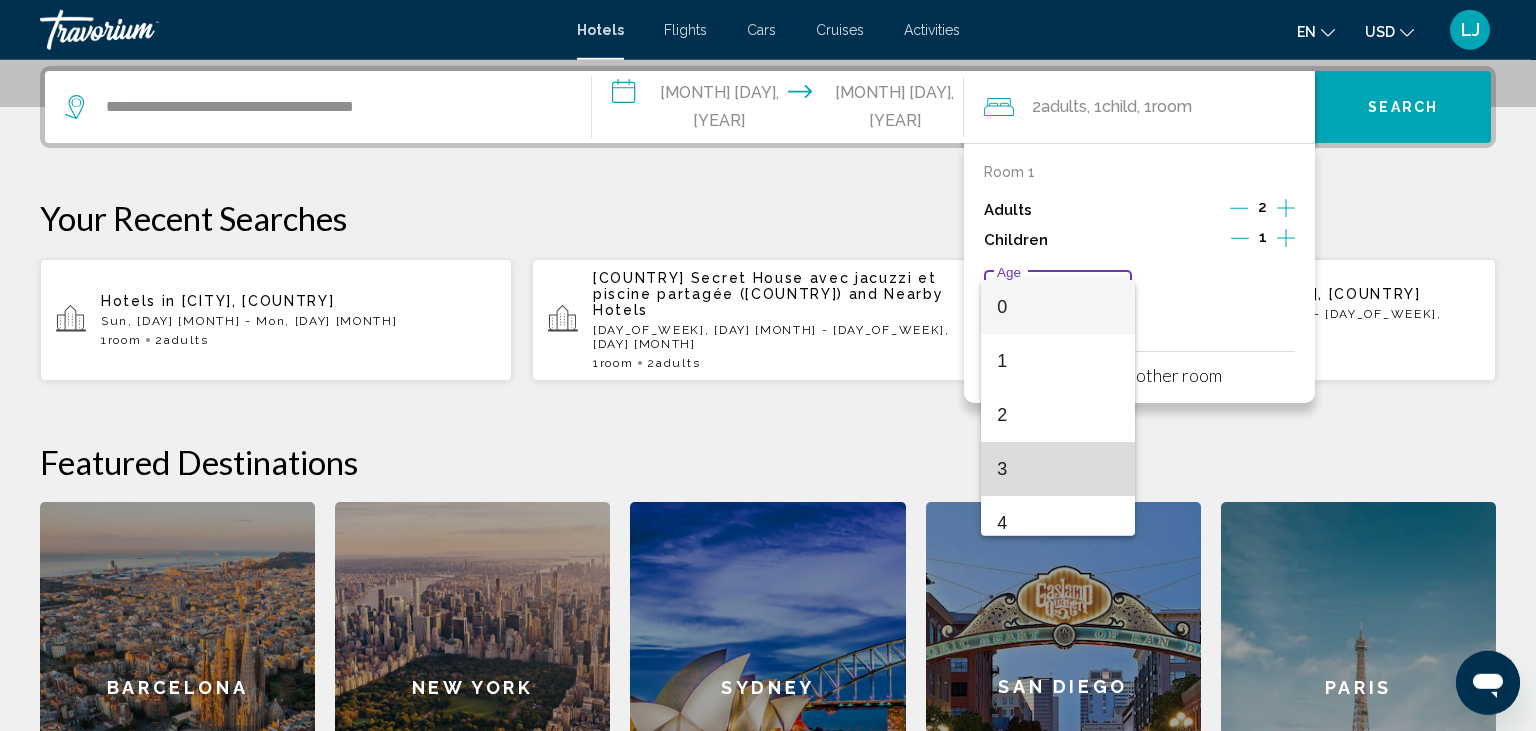 click on "3" at bounding box center (1057, 469) 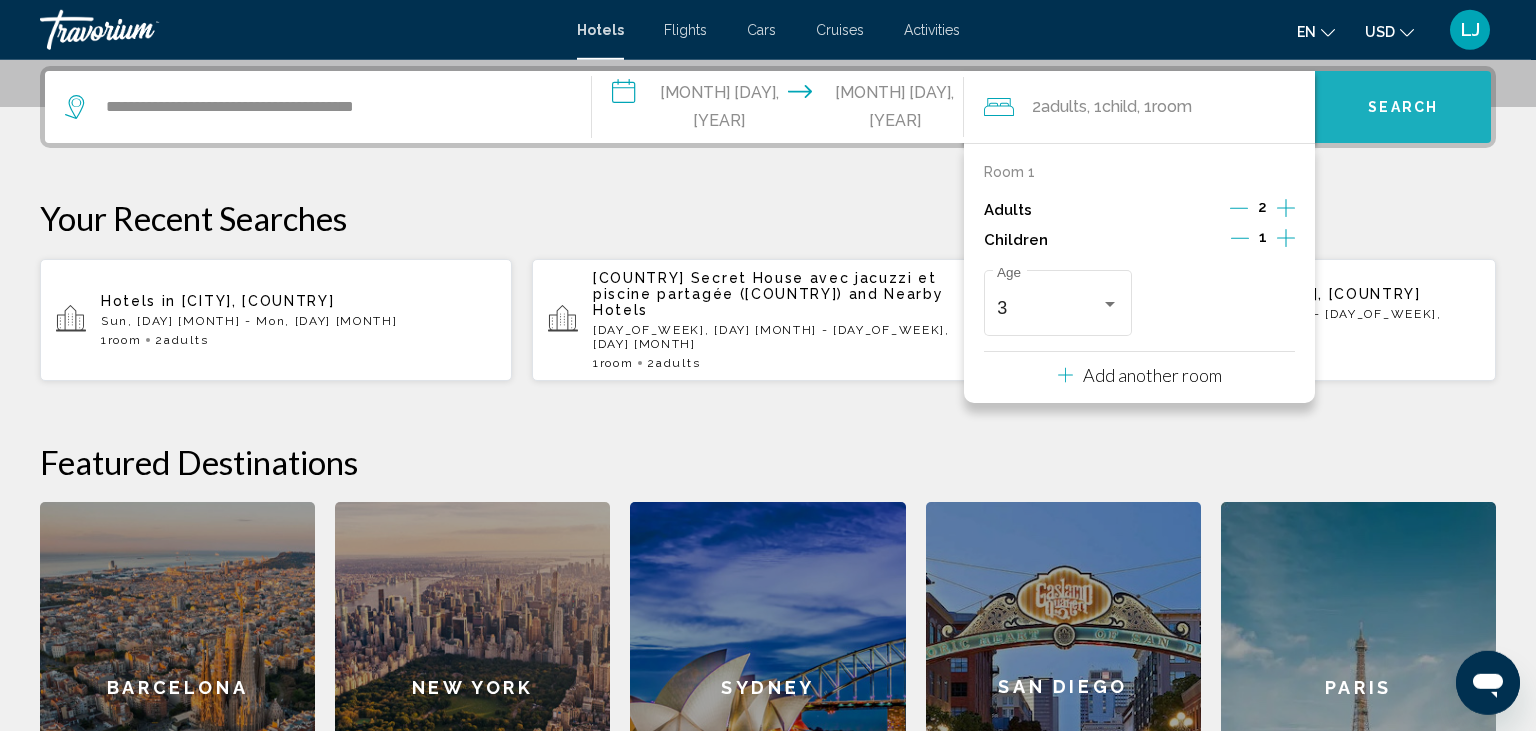 click on "Search" at bounding box center [1403, 108] 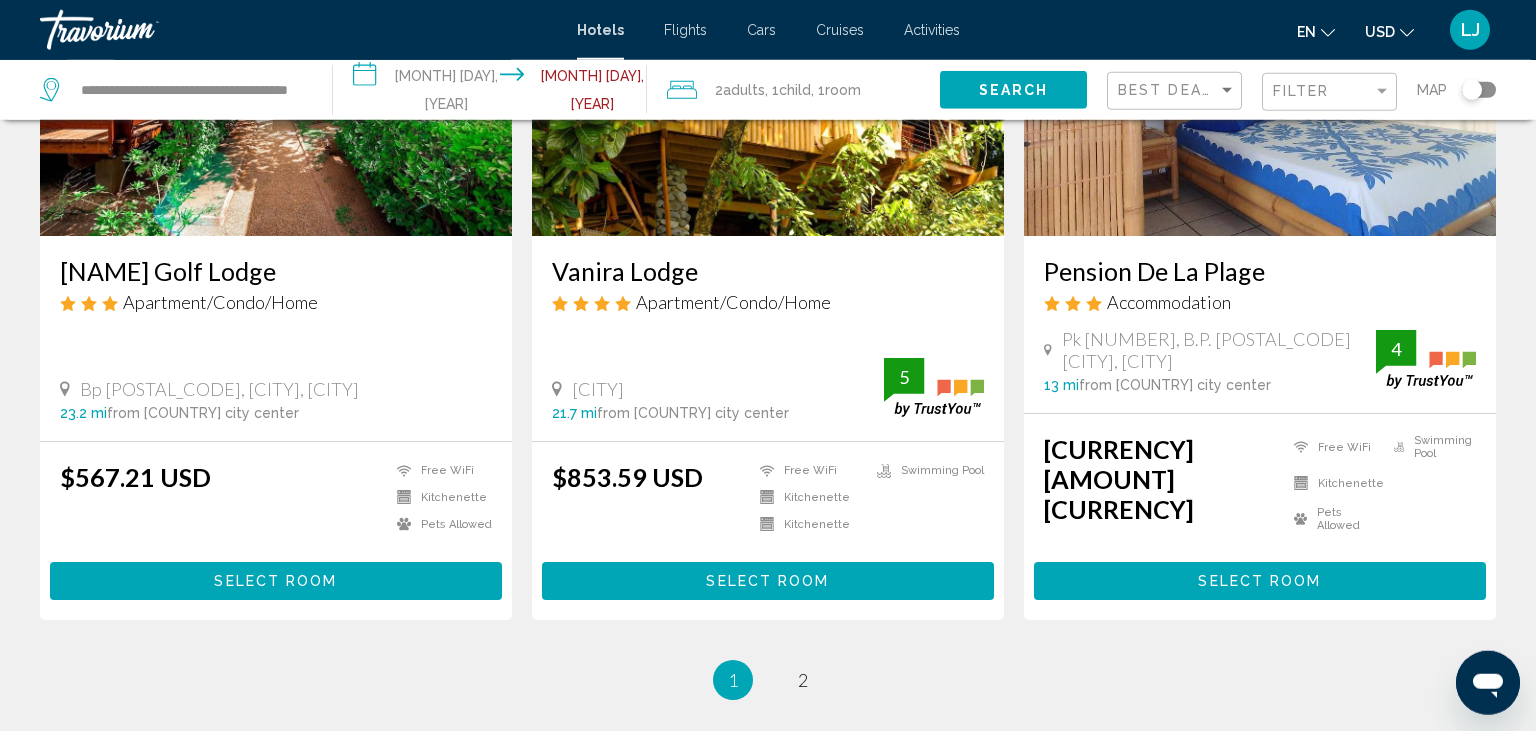 scroll, scrollTop: 2562, scrollLeft: 0, axis: vertical 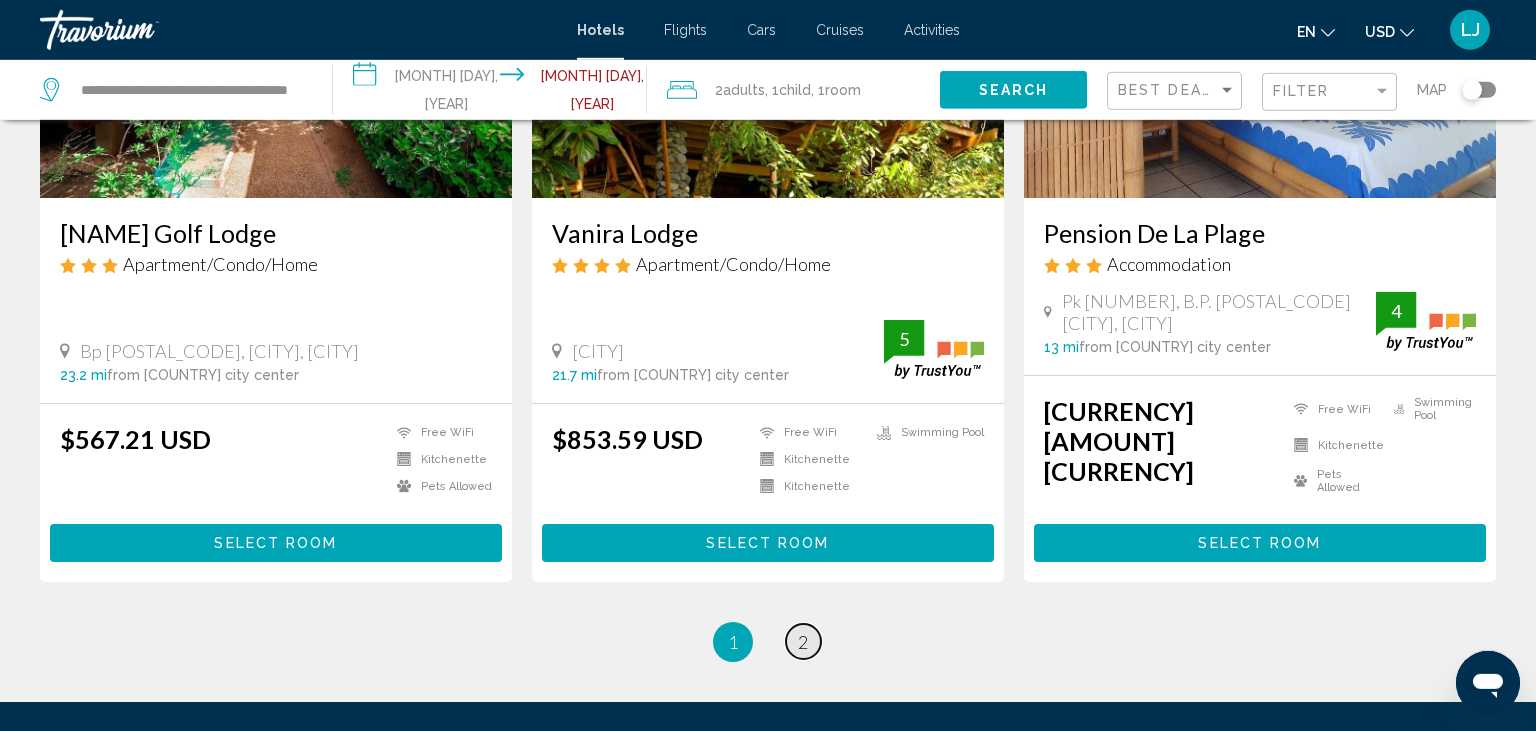 click on "page  2" at bounding box center (803, 641) 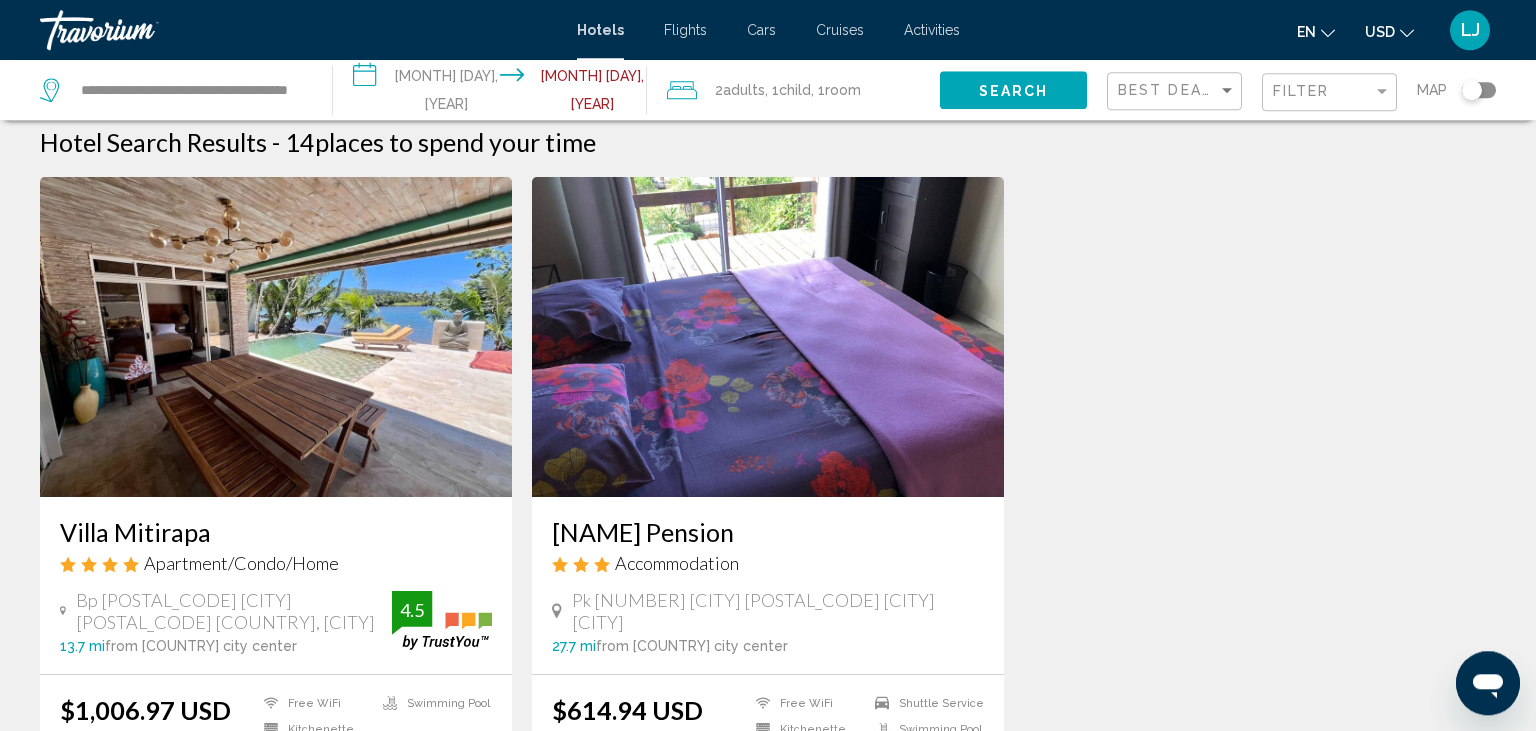 scroll, scrollTop: 0, scrollLeft: 0, axis: both 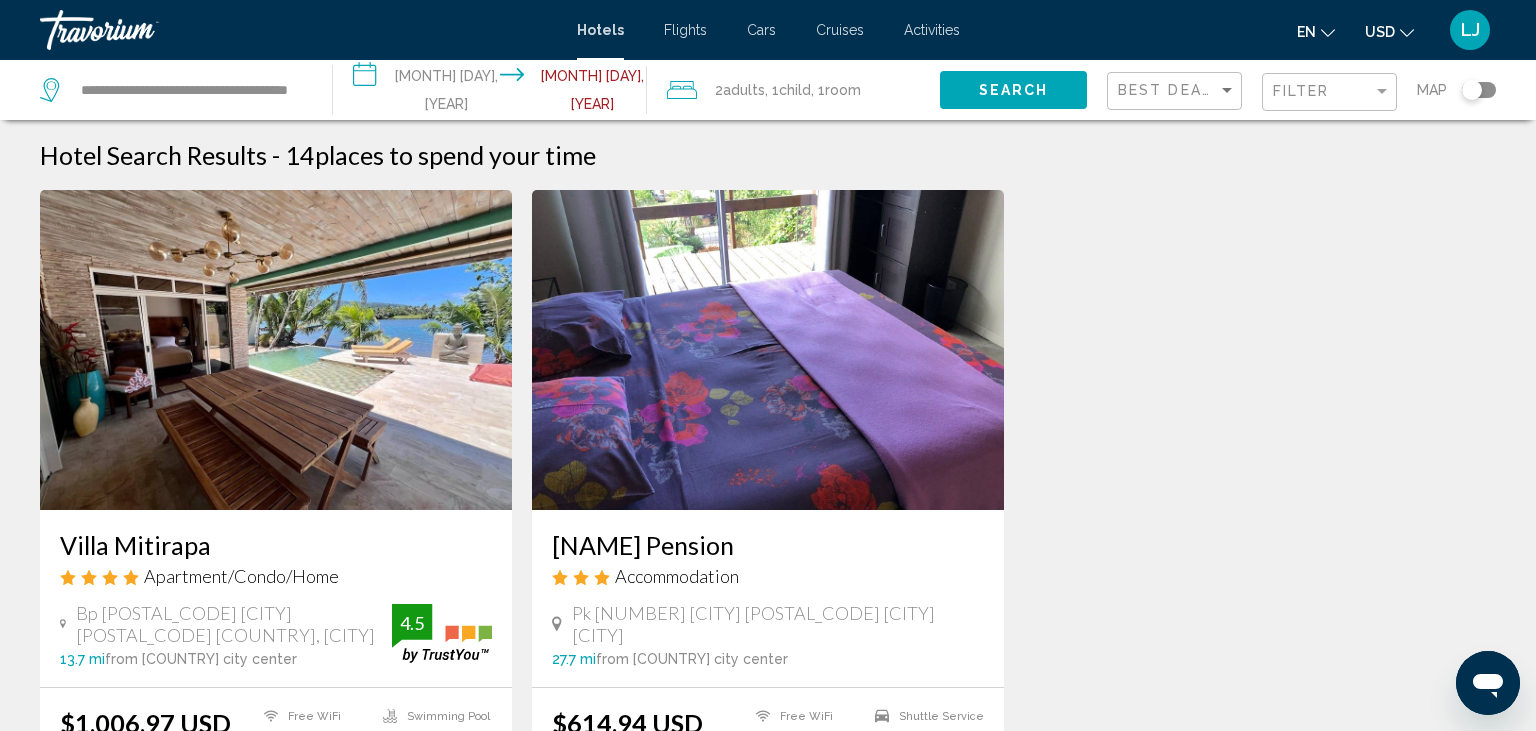 click at bounding box center (276, 350) 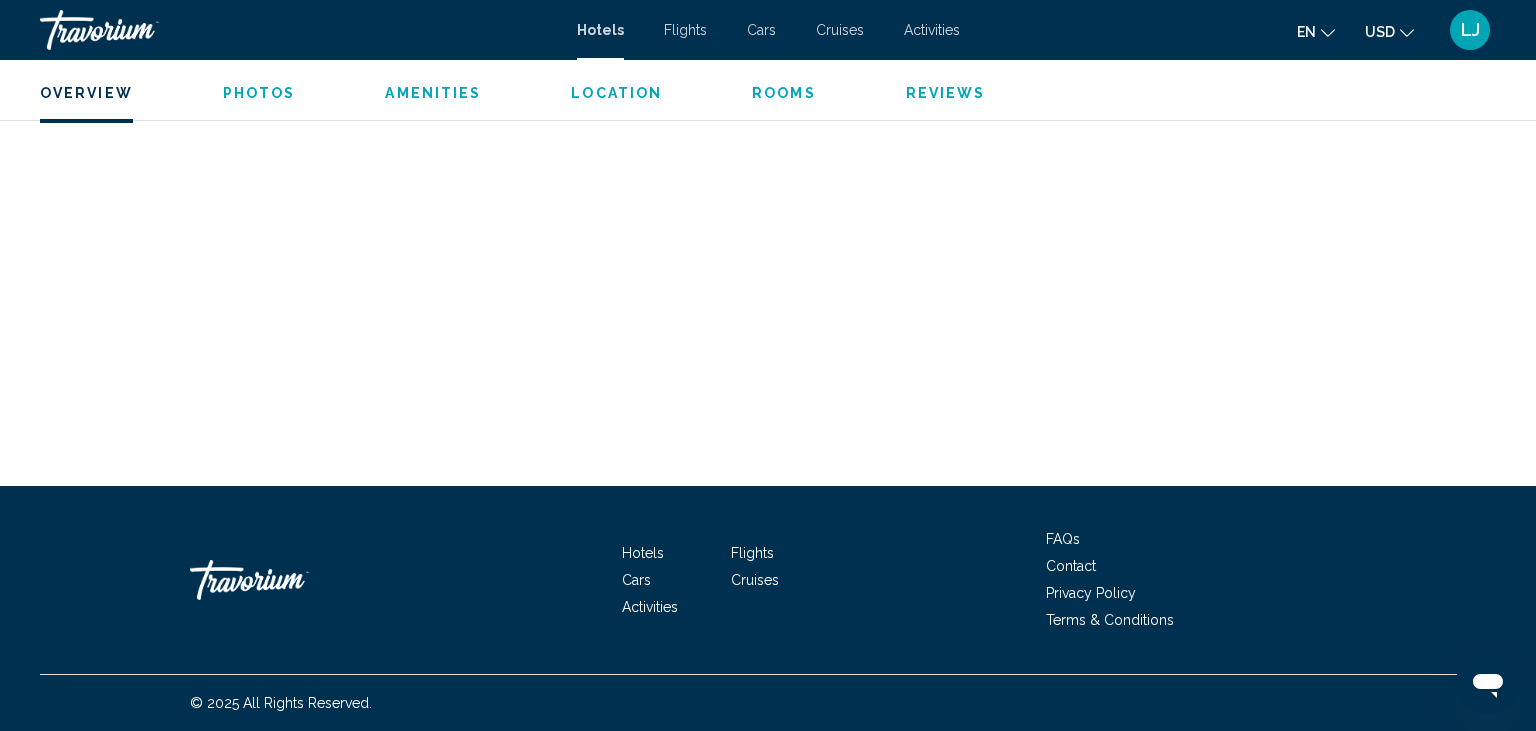 scroll, scrollTop: 3645, scrollLeft: 0, axis: vertical 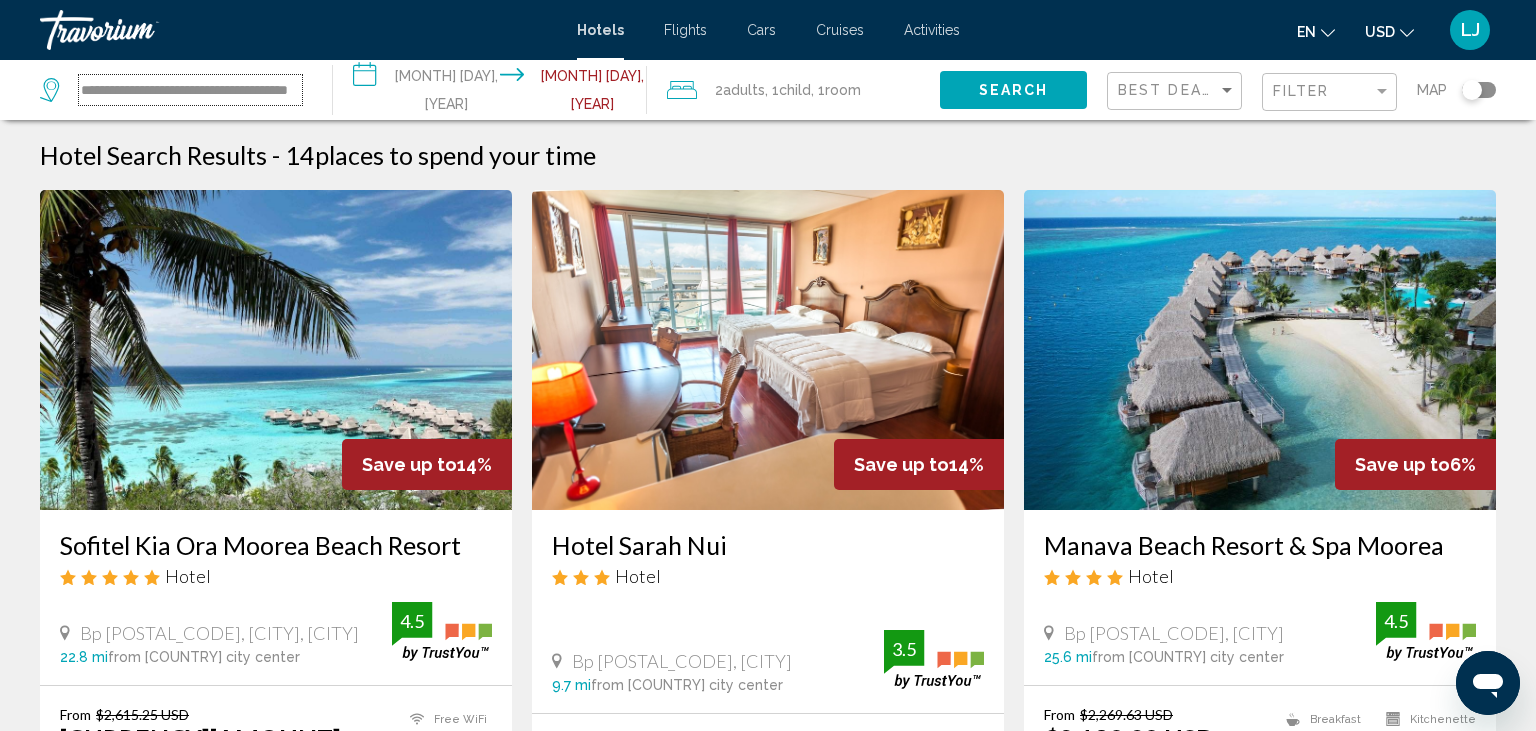 click on "**********" at bounding box center [190, 90] 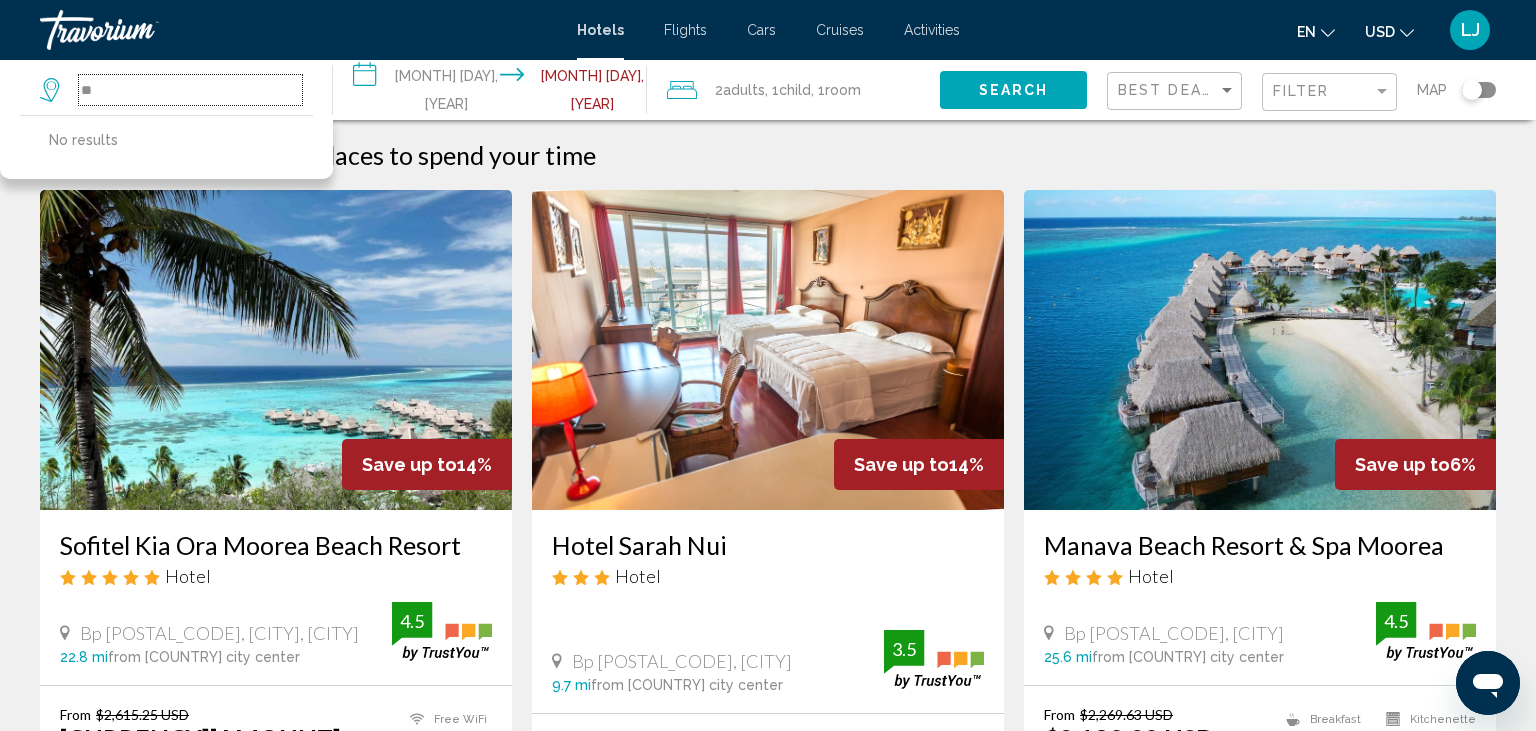 type on "*" 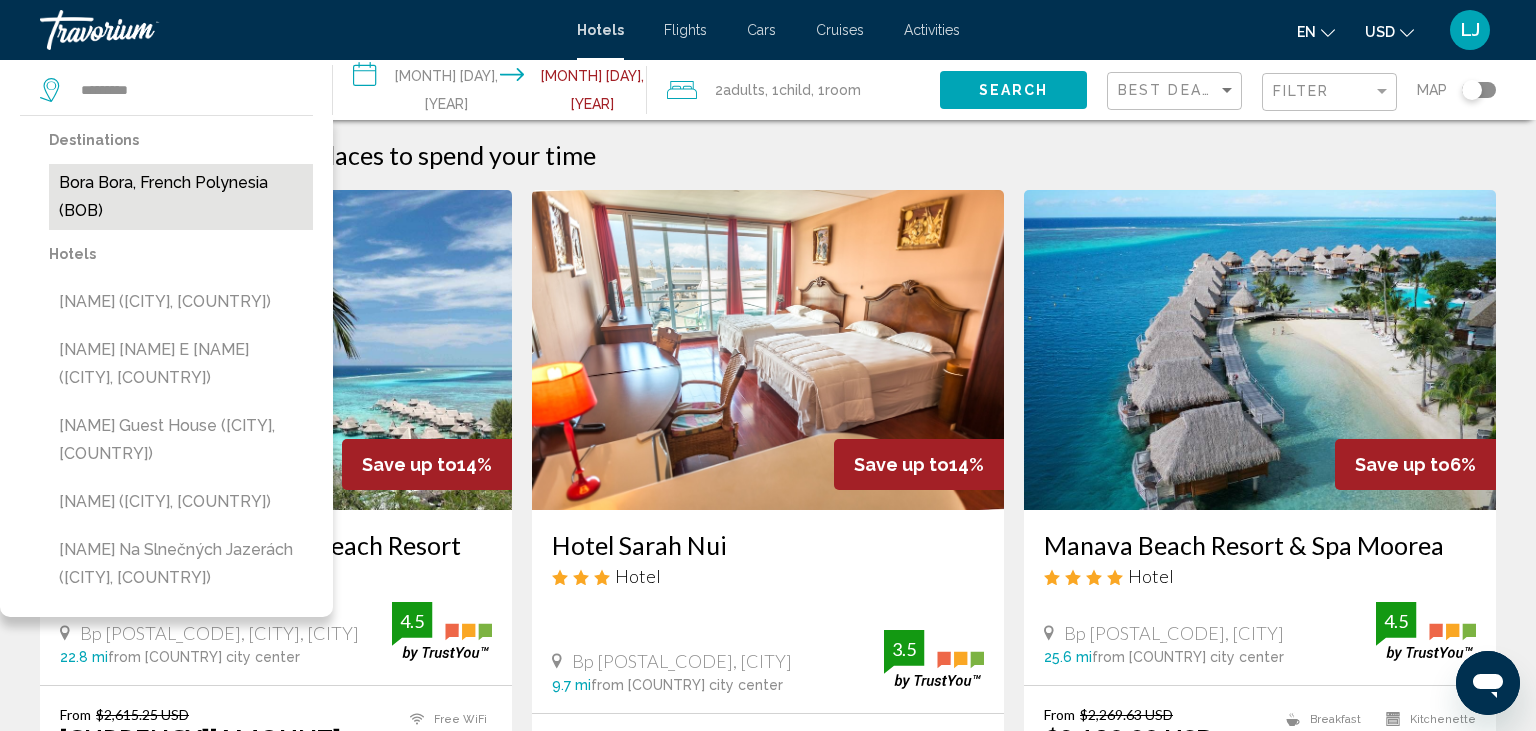 click on "Bora Bora, French Polynesia (BOB)" at bounding box center (181, 197) 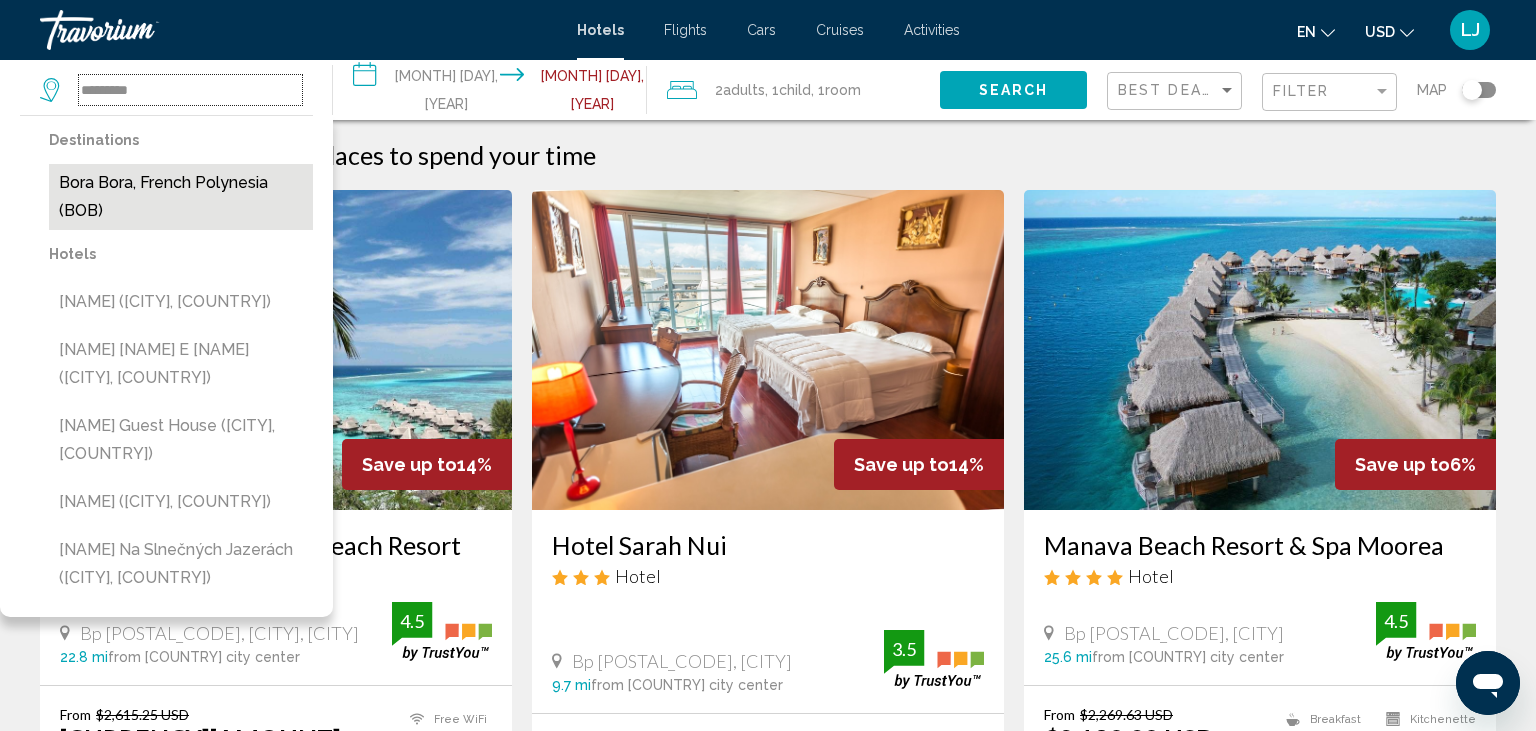 type on "**********" 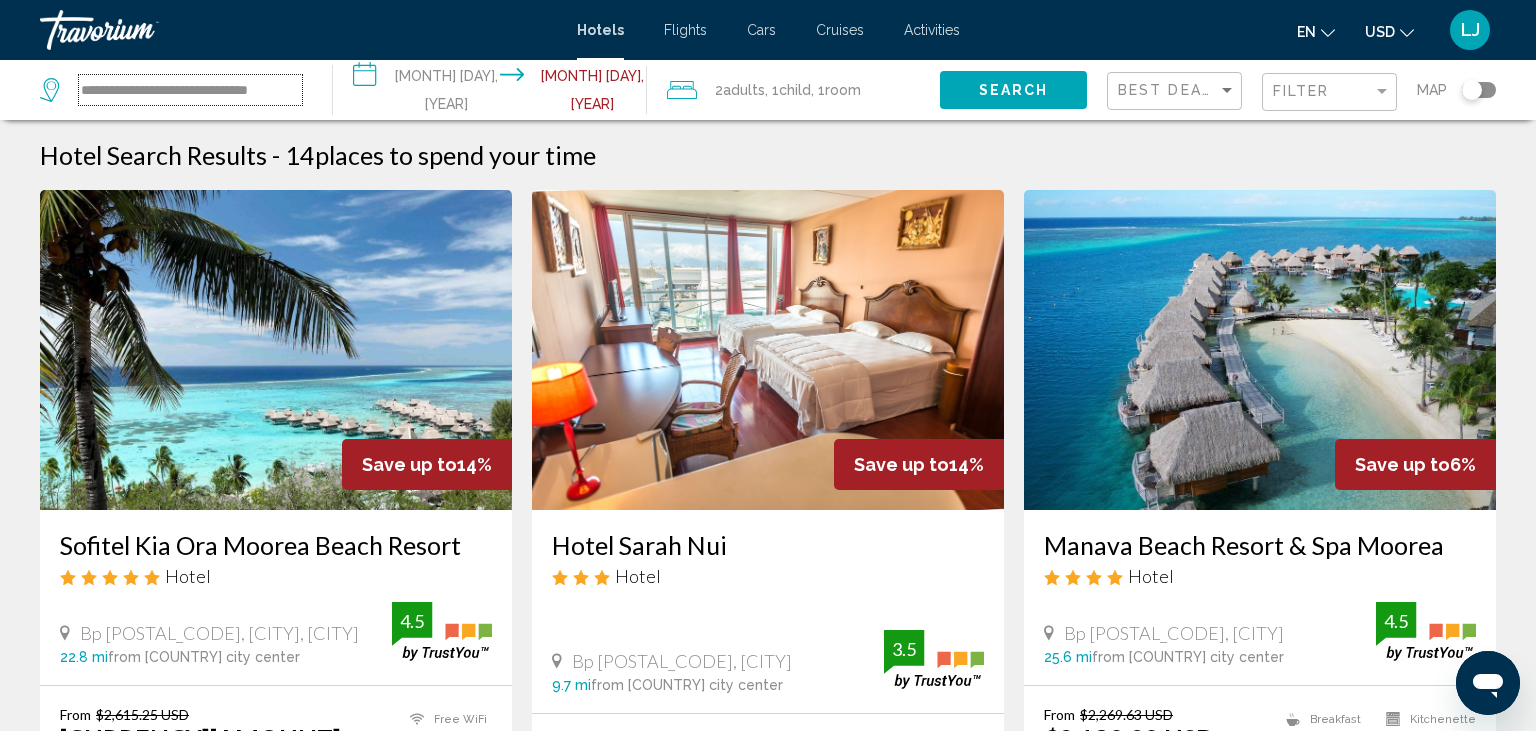 scroll, scrollTop: 0, scrollLeft: 4, axis: horizontal 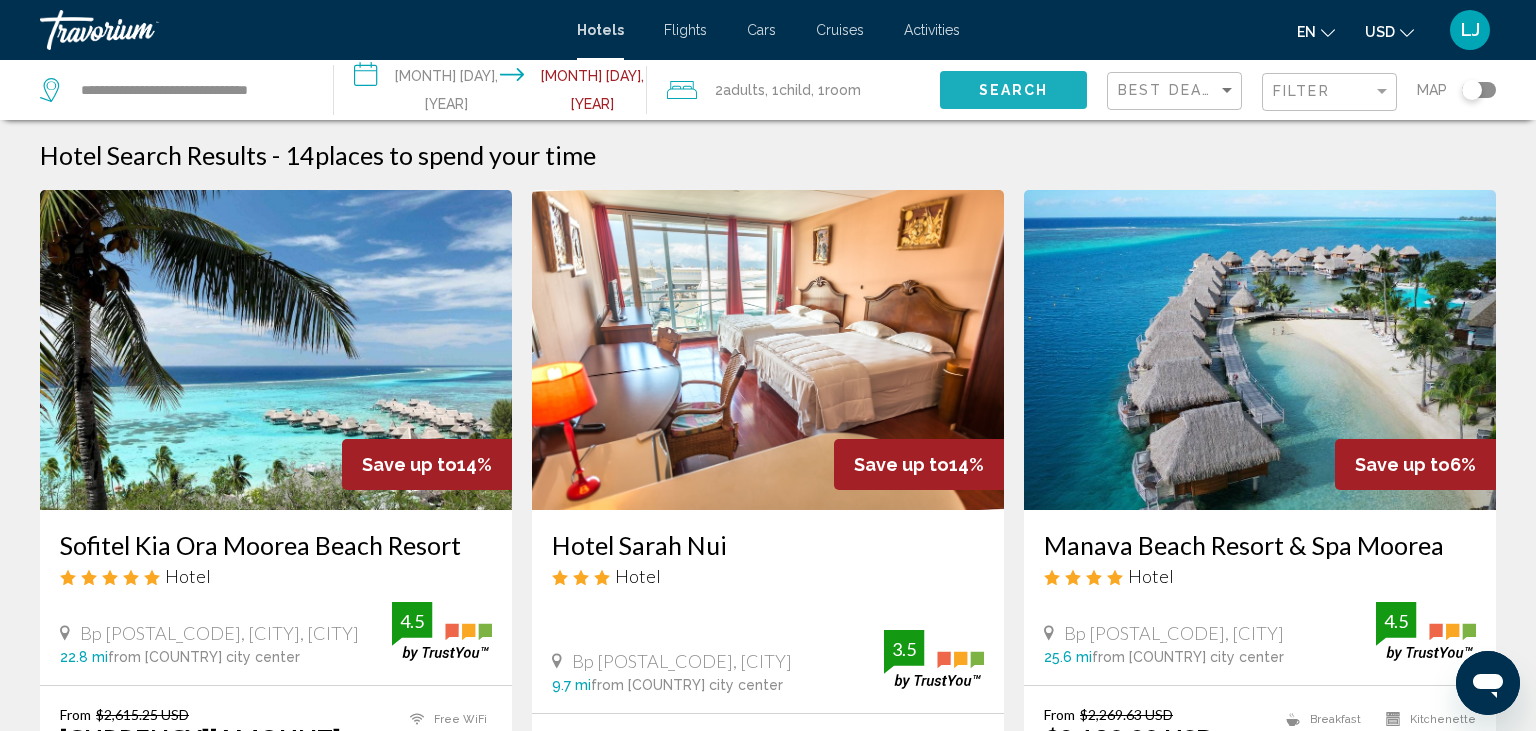 click on "Search" 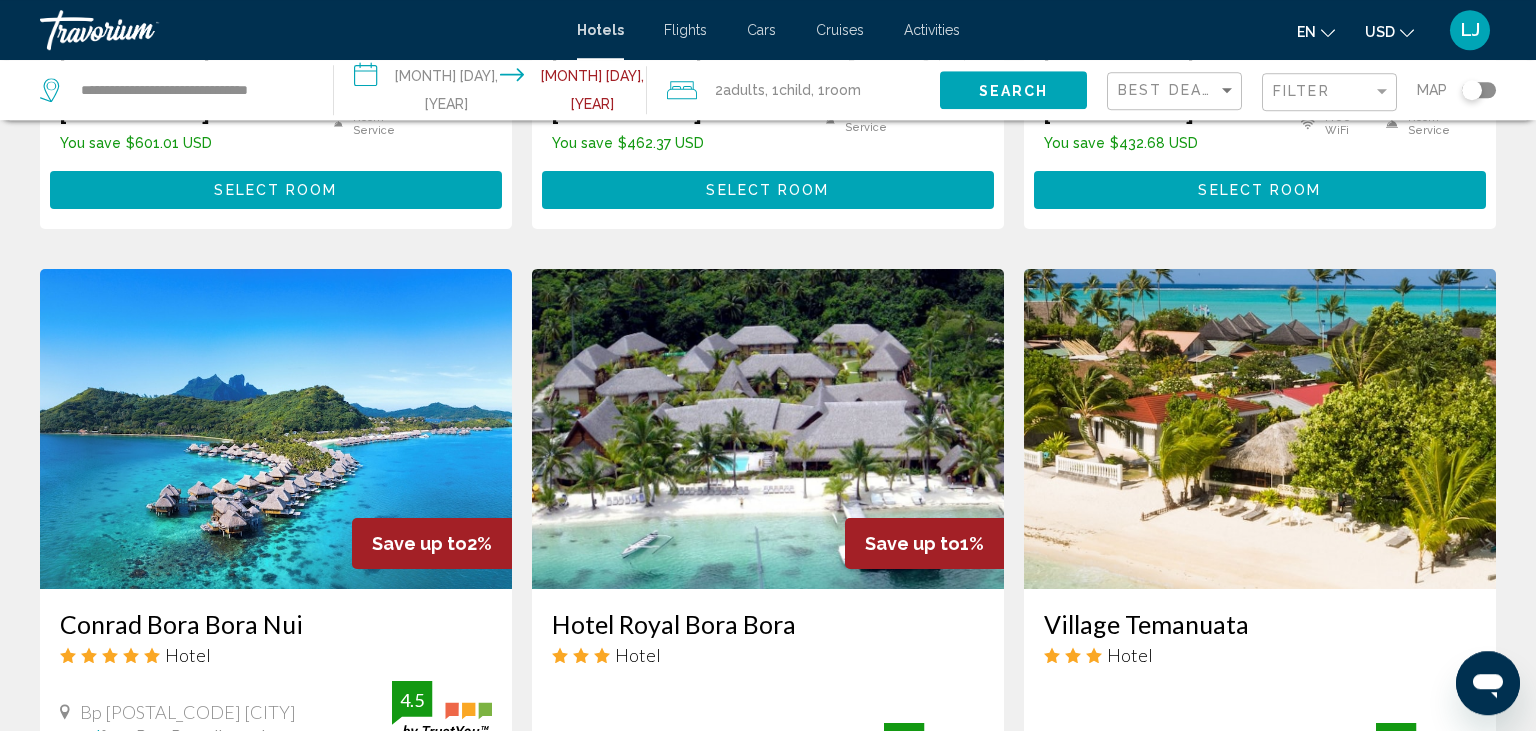 scroll, scrollTop: 732, scrollLeft: 0, axis: vertical 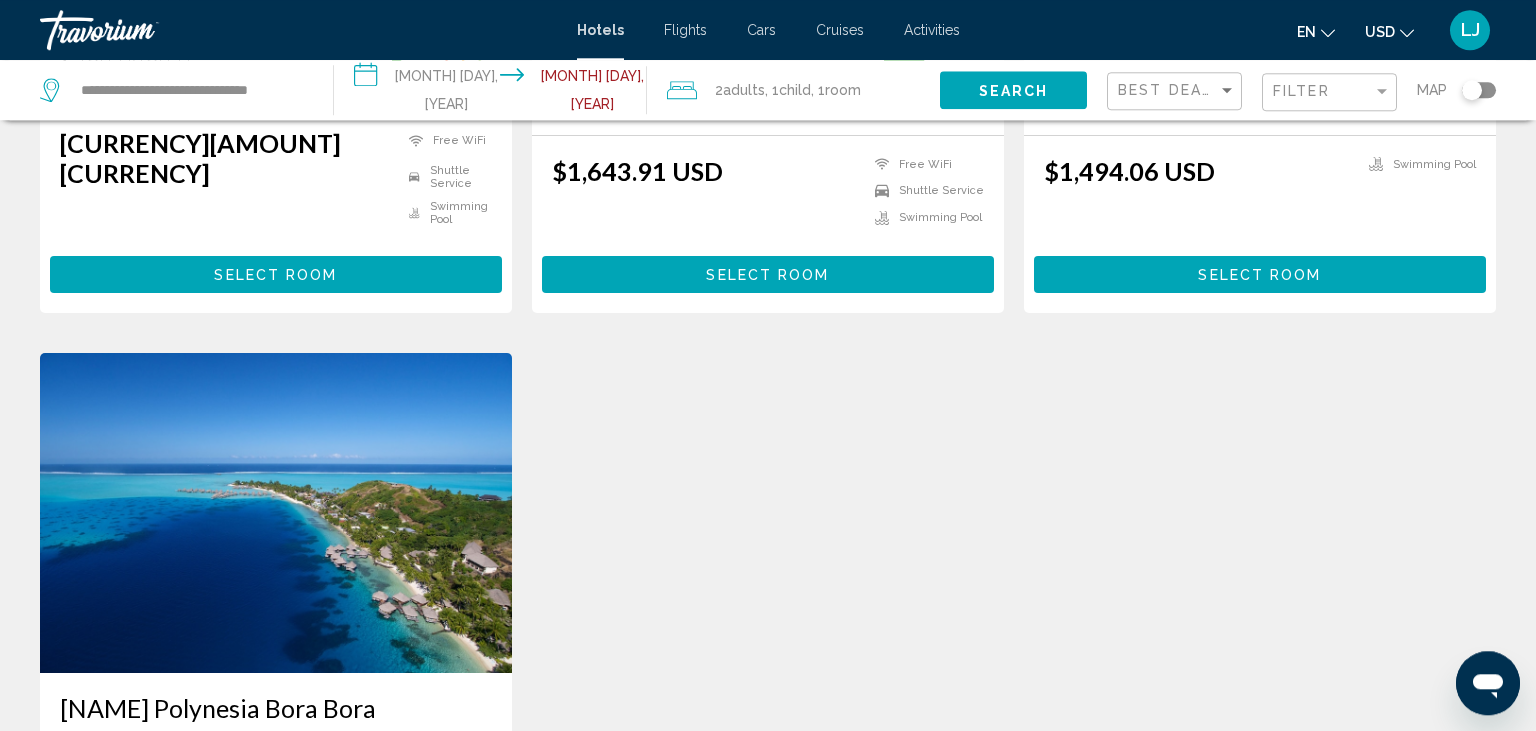 click on "USD
USD ($) MXN (Mex$) CAD (Can$) GBP (£) EUR (€) AUD (A$) NZD (NZ$) CNY (CN¥)" 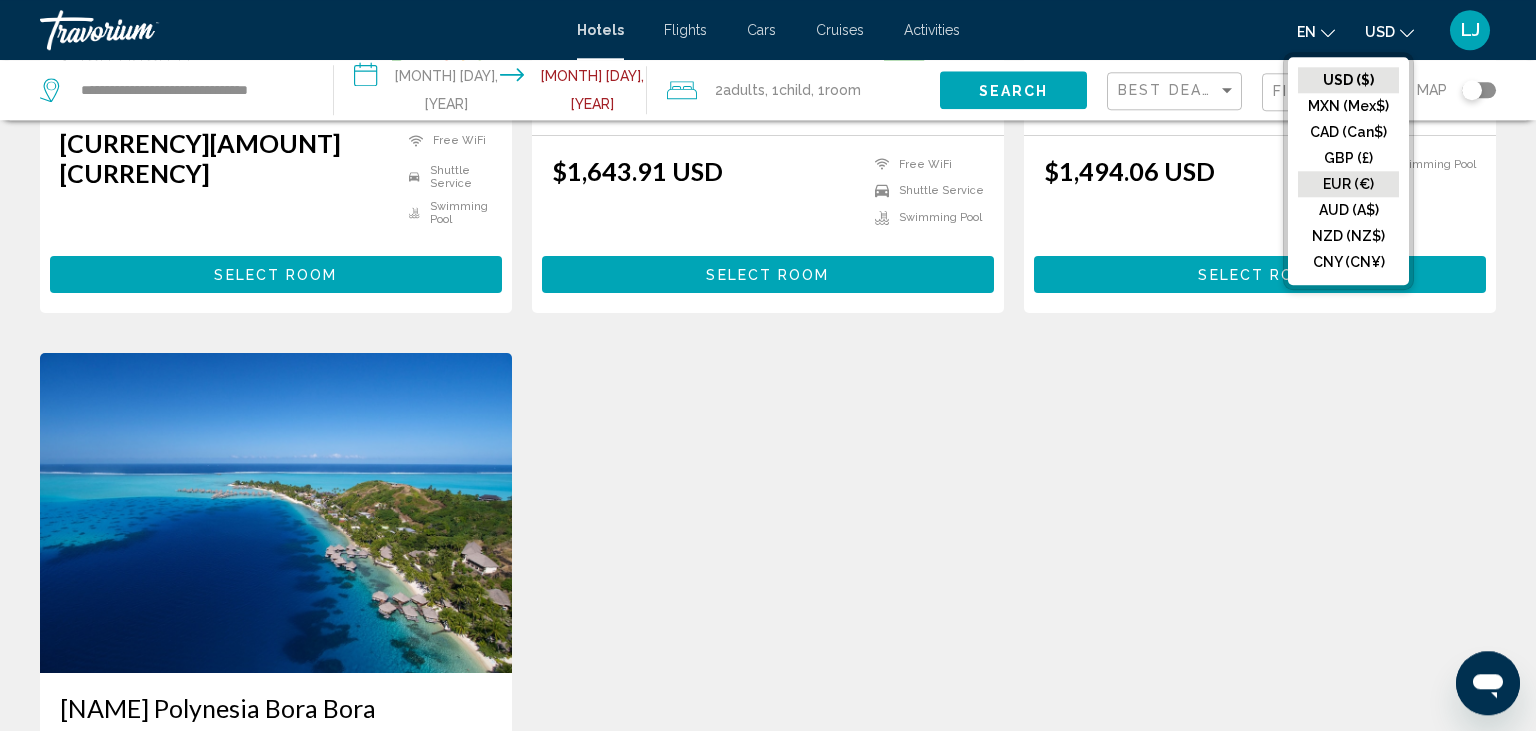 click on "EUR (€)" 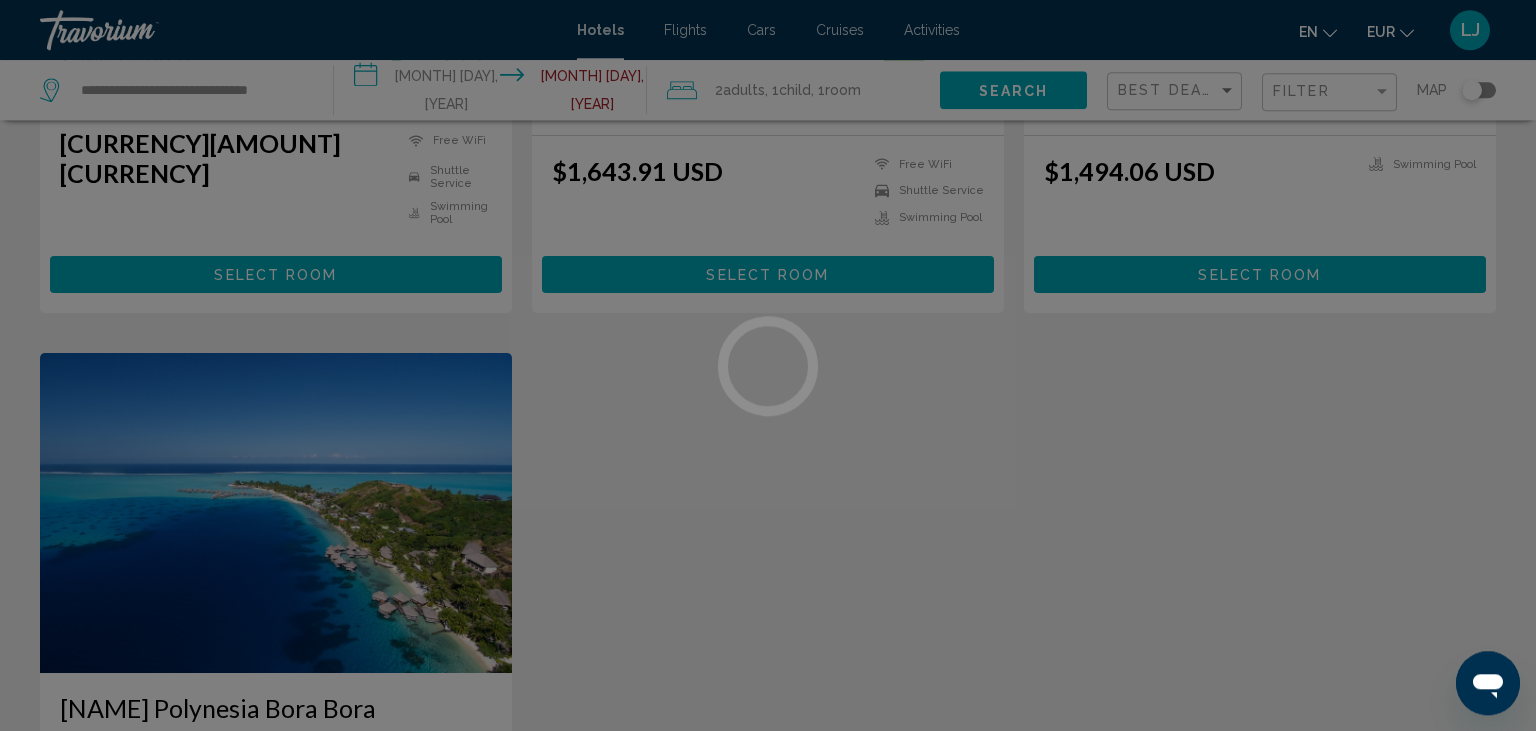 scroll, scrollTop: 0, scrollLeft: 0, axis: both 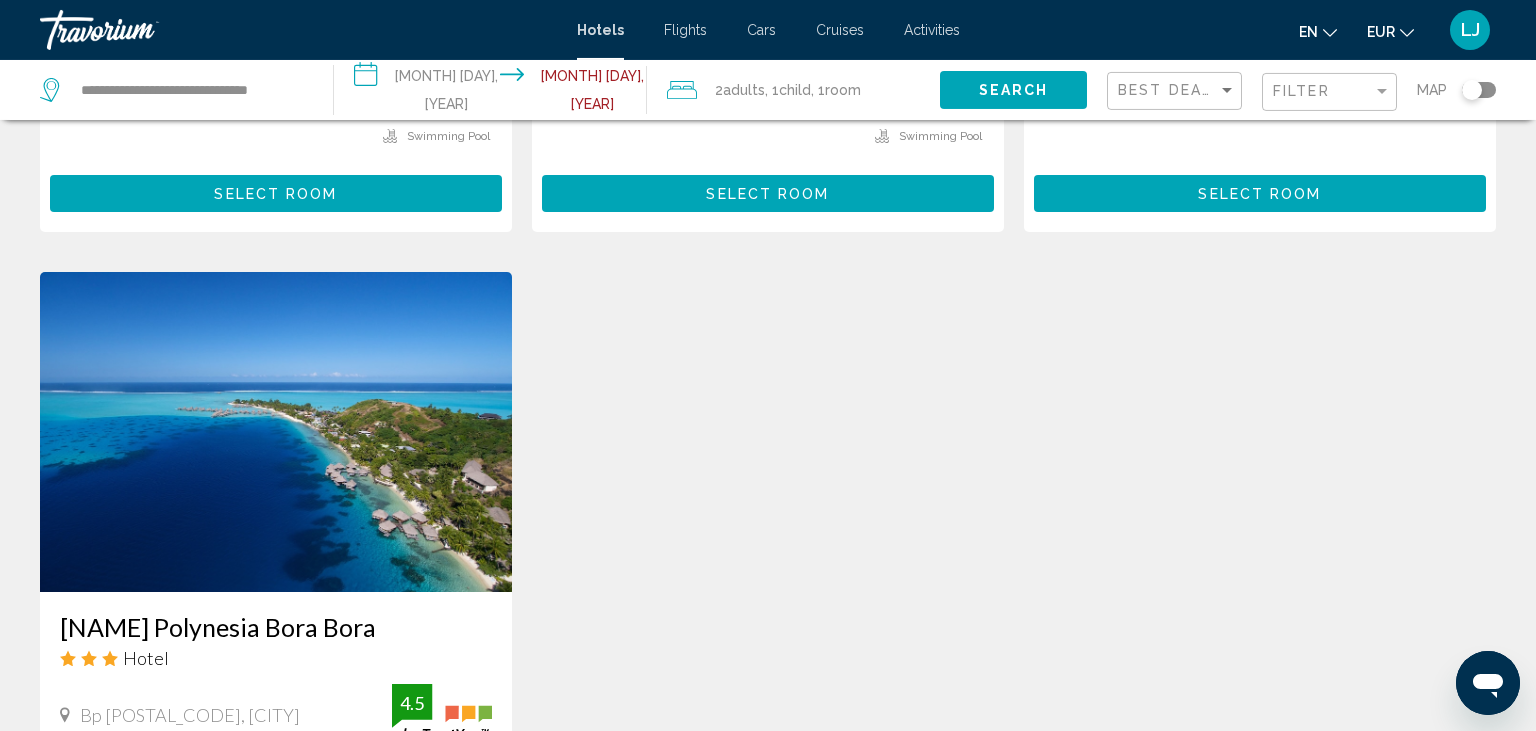click at bounding box center [276, 432] 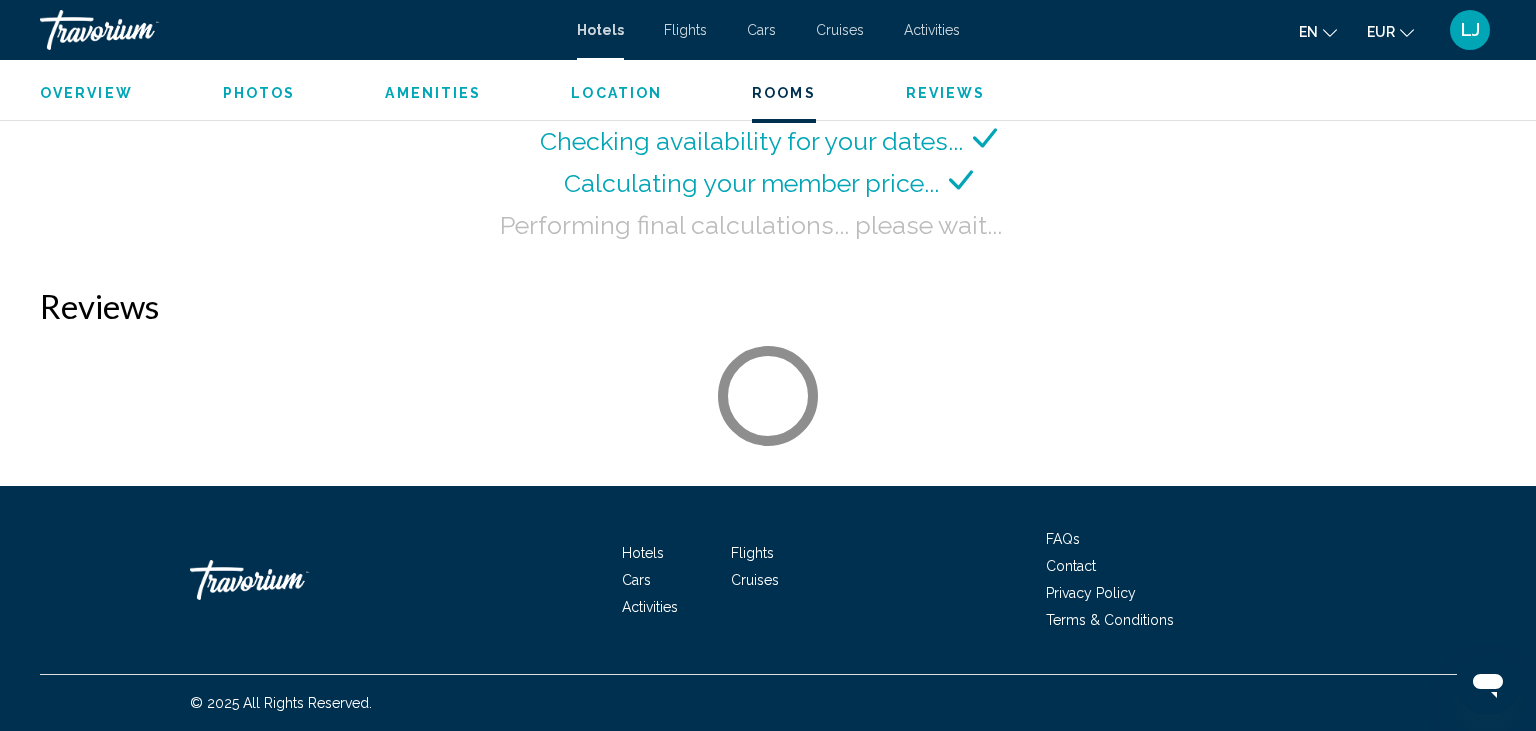 scroll, scrollTop: 2780, scrollLeft: 0, axis: vertical 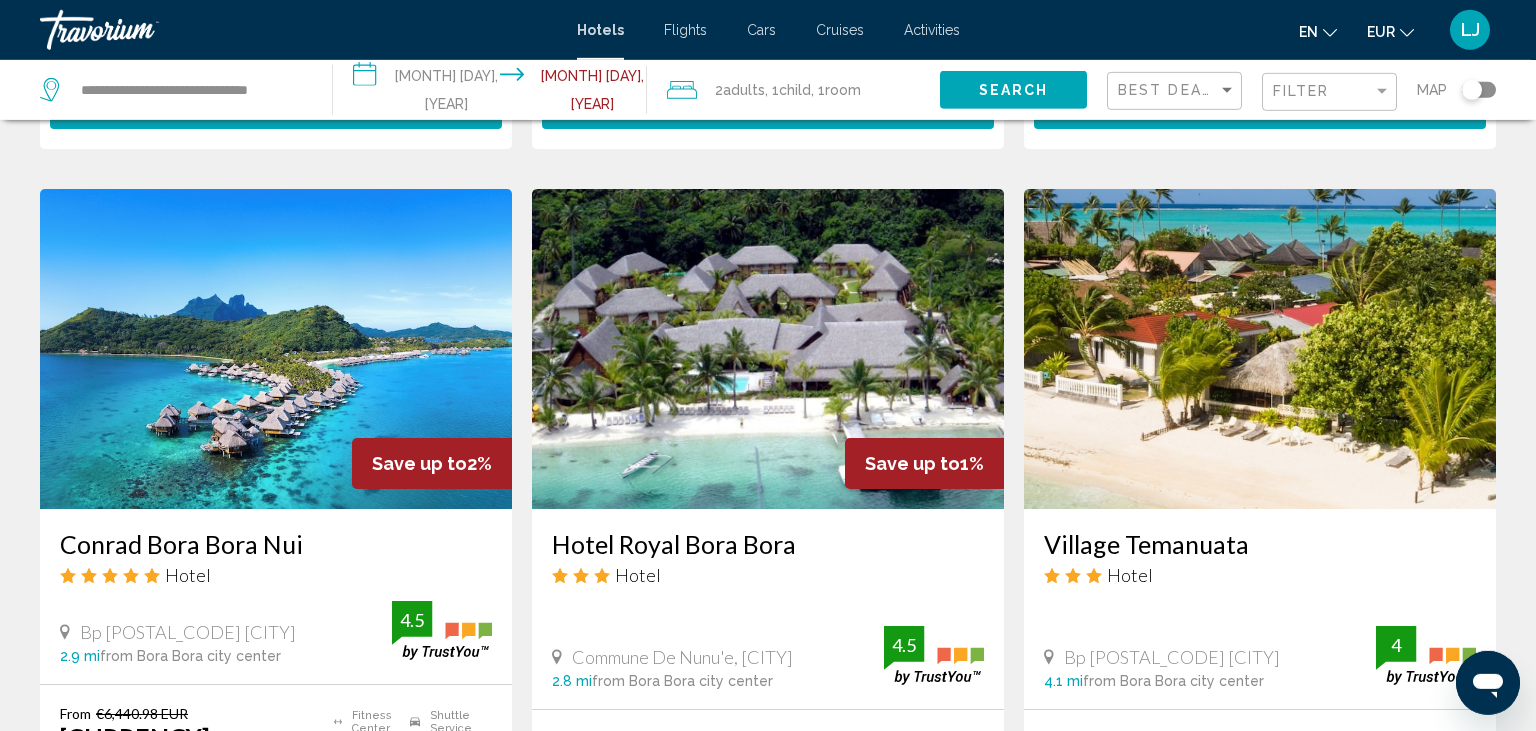click at bounding box center (768, 349) 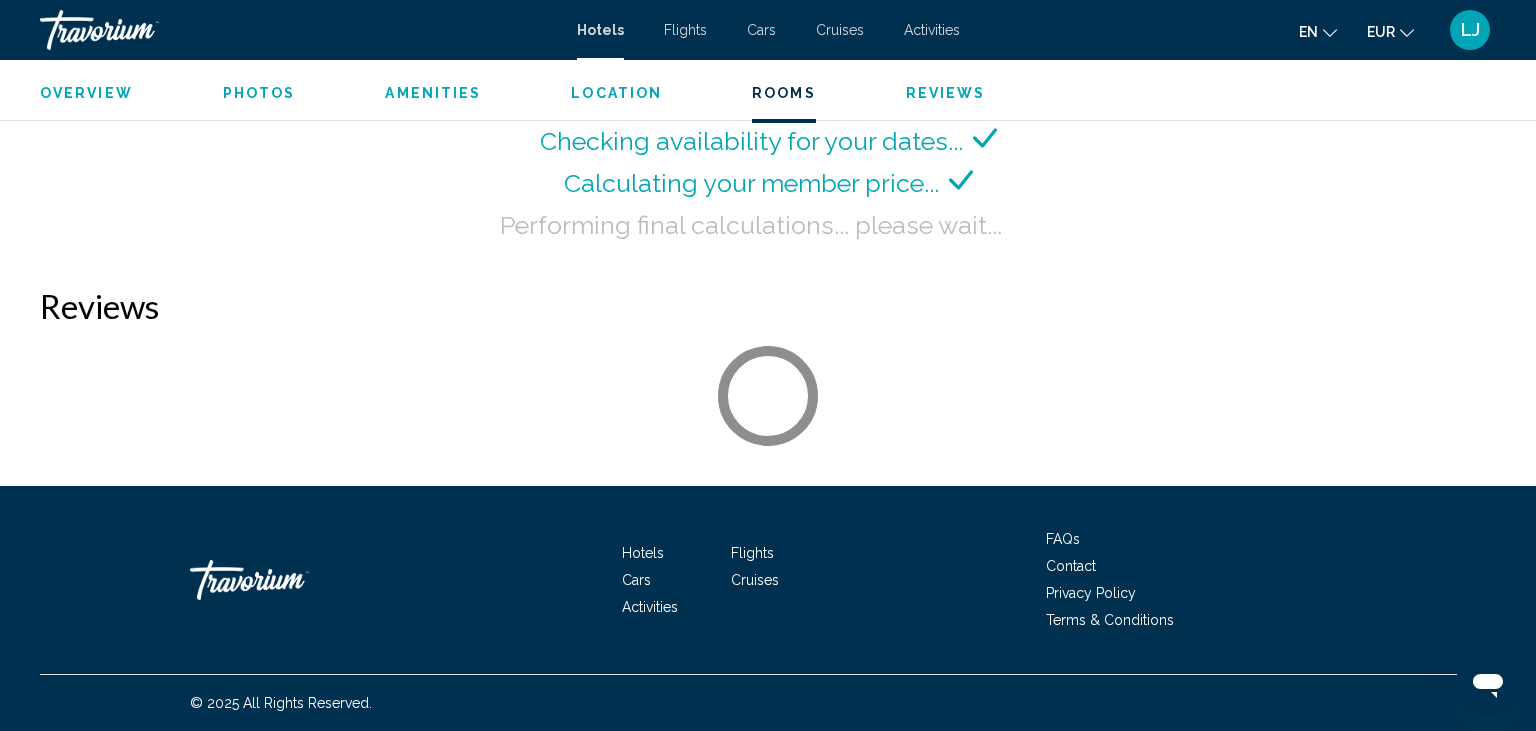 scroll, scrollTop: 2860, scrollLeft: 0, axis: vertical 